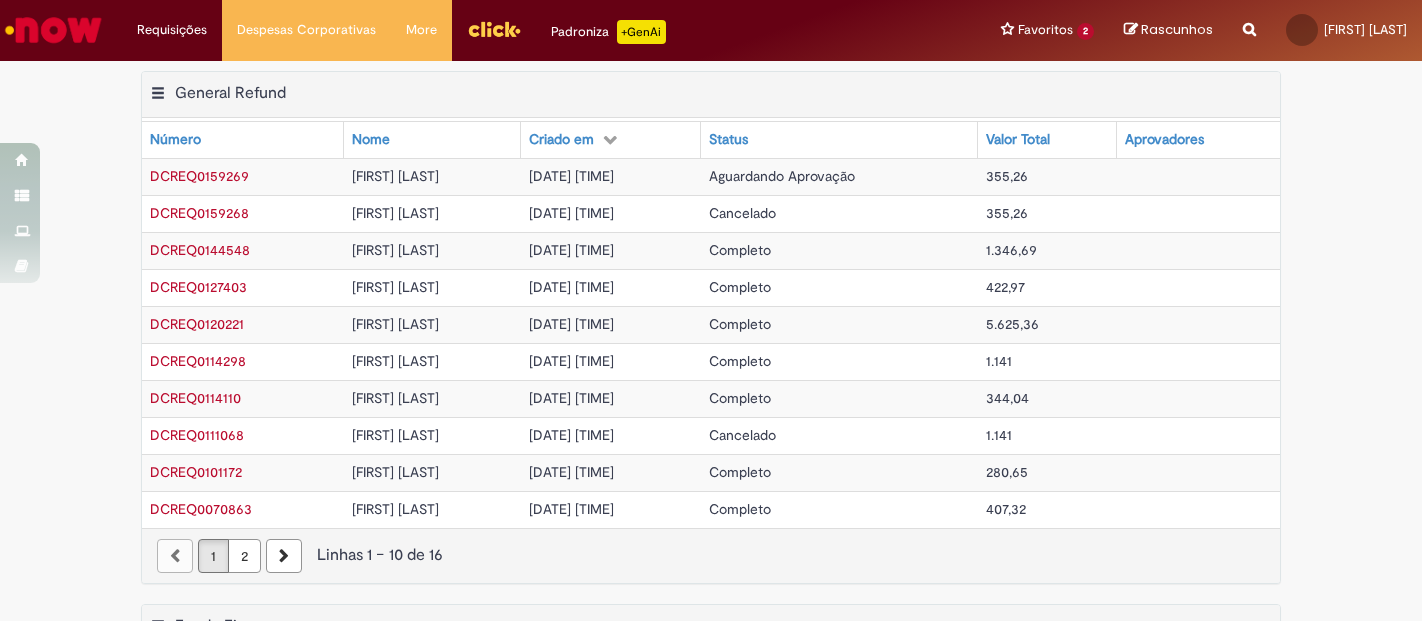 scroll, scrollTop: 0, scrollLeft: 0, axis: both 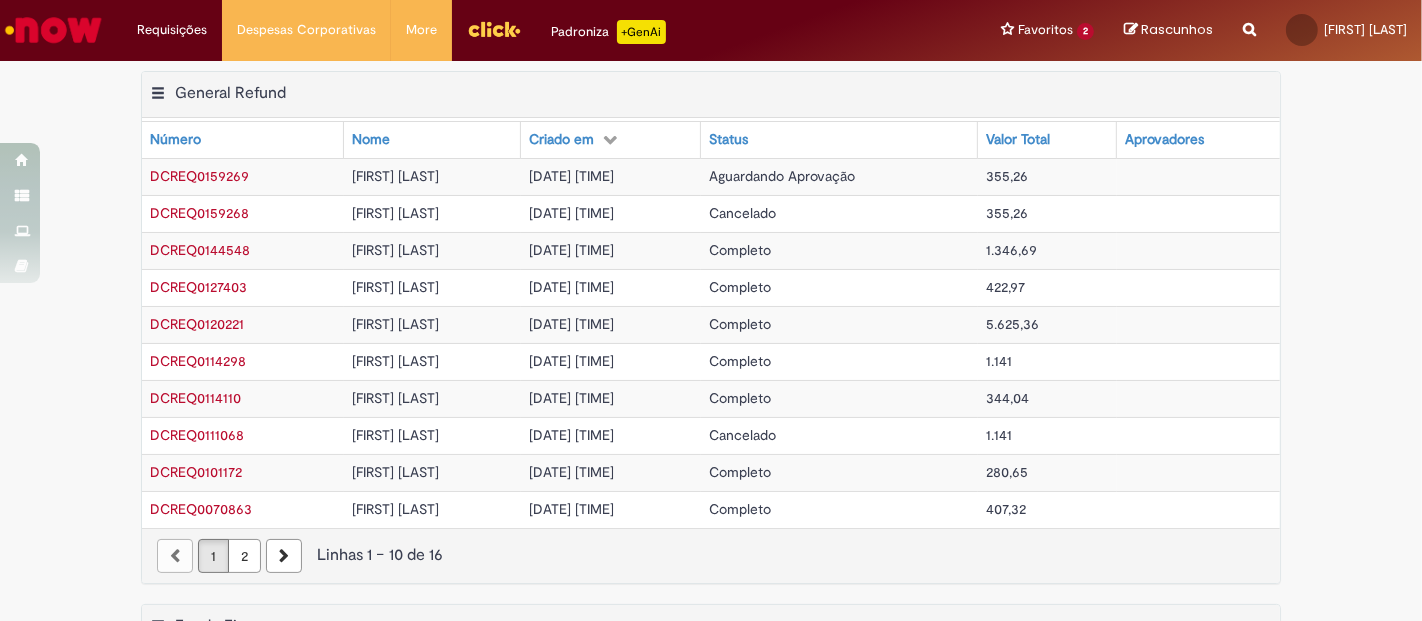 click at bounding box center [53, 30] 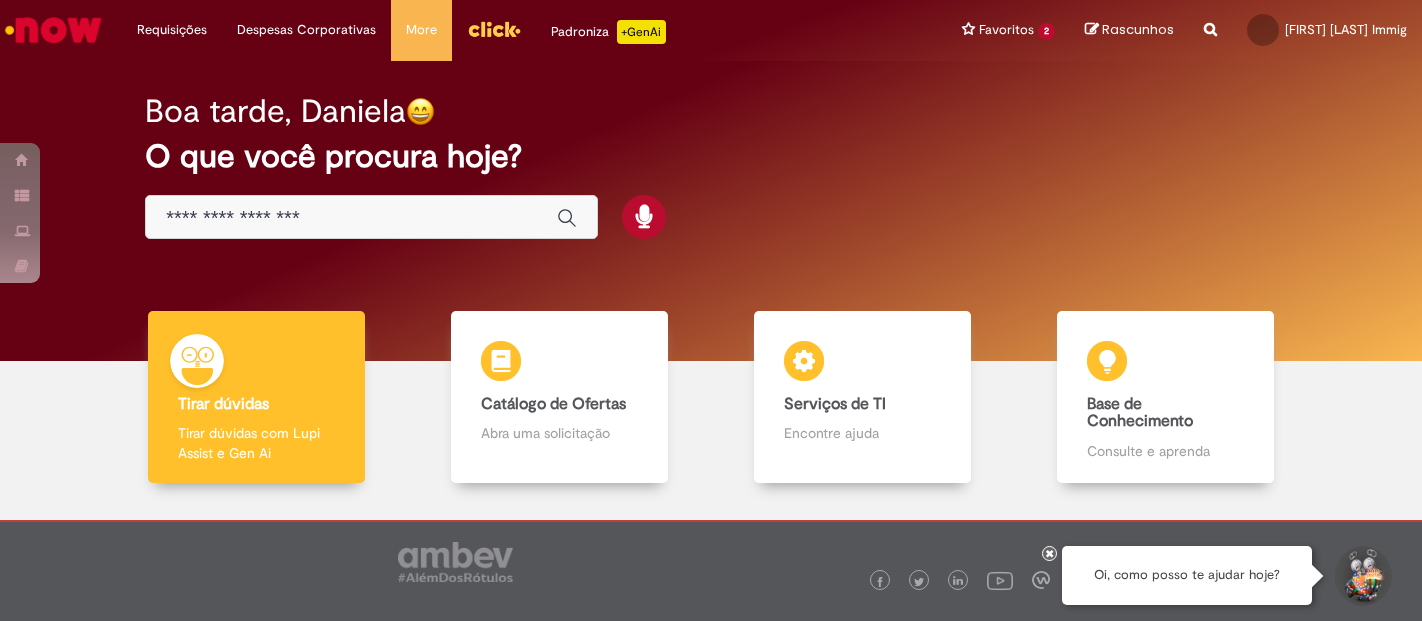 scroll, scrollTop: 0, scrollLeft: 0, axis: both 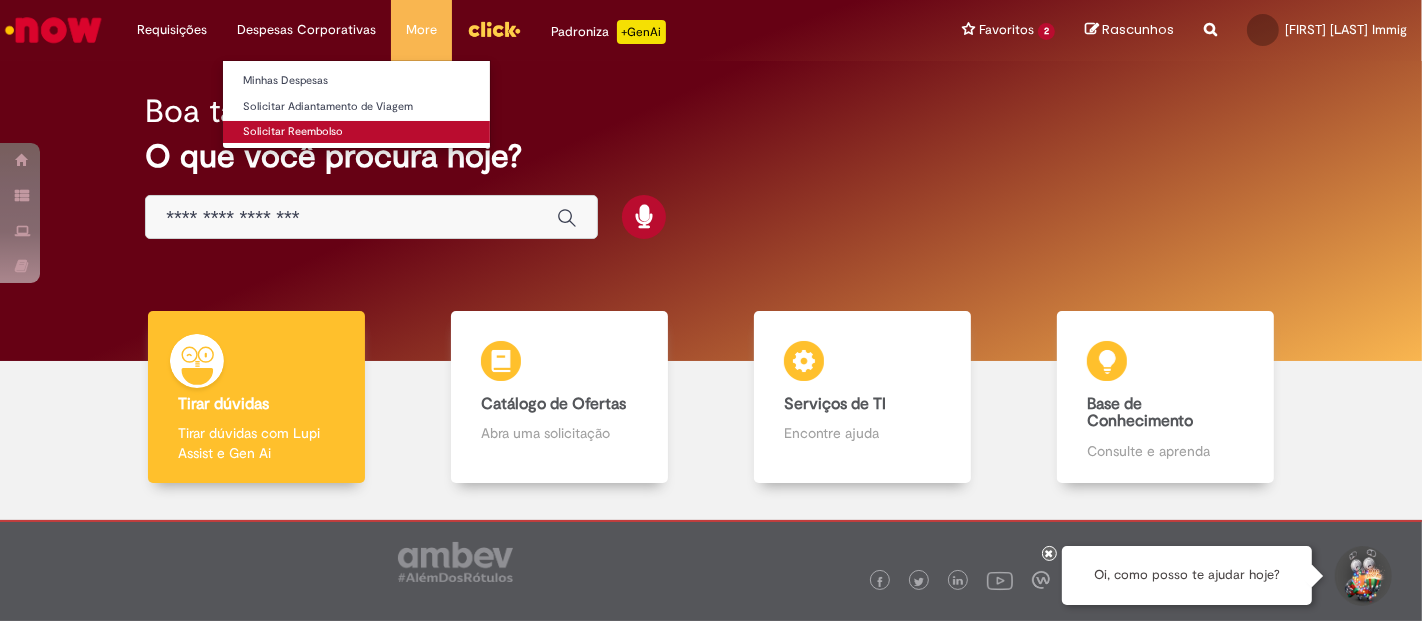 click on "Solicitar Reembolso" at bounding box center [356, 132] 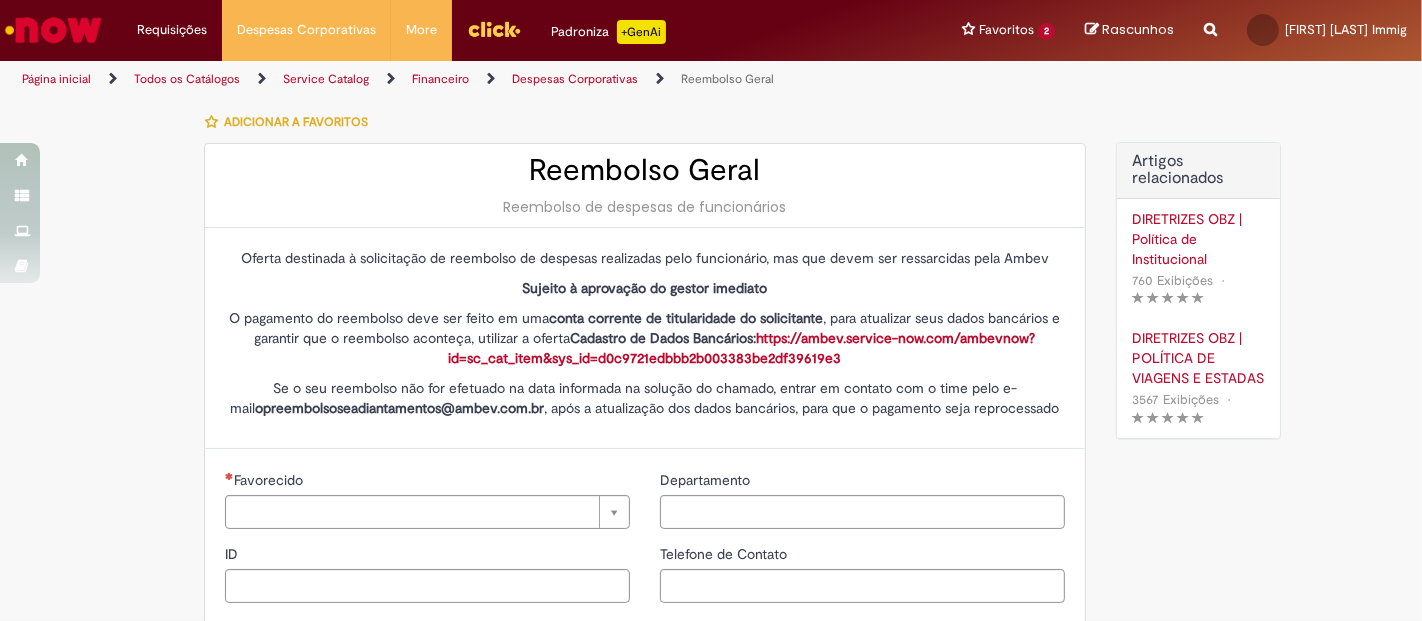 type on "********" 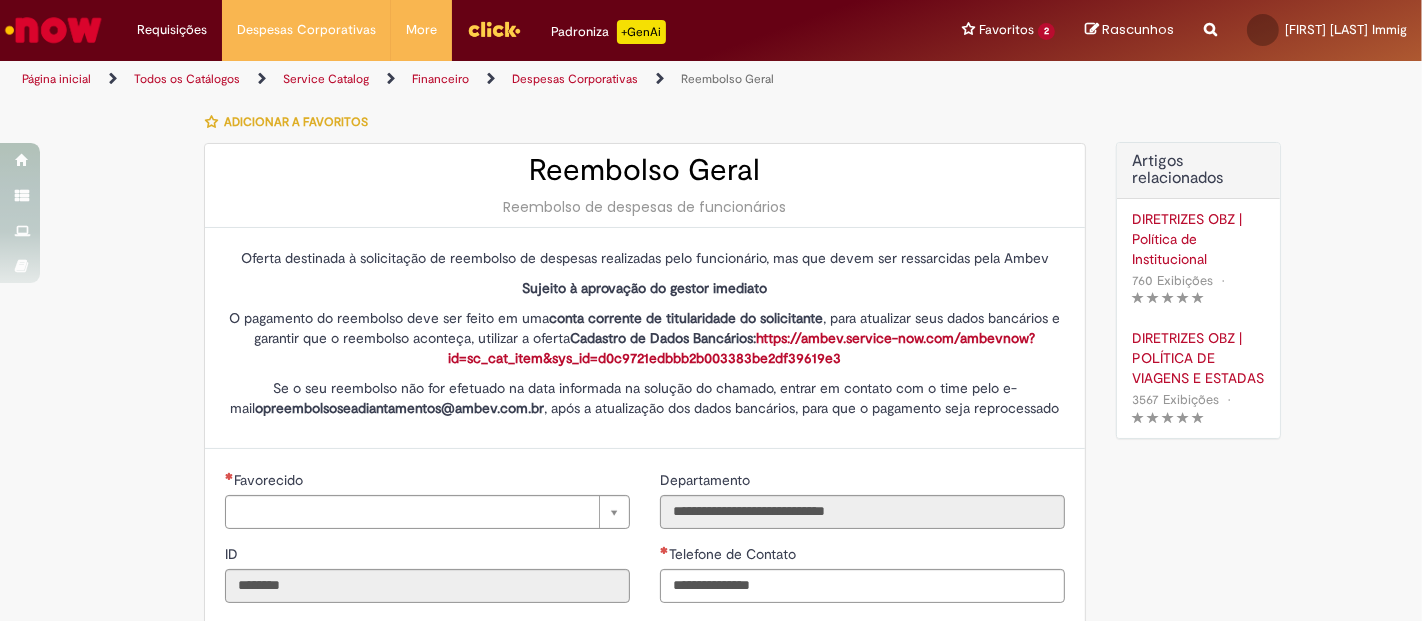 type on "**********" 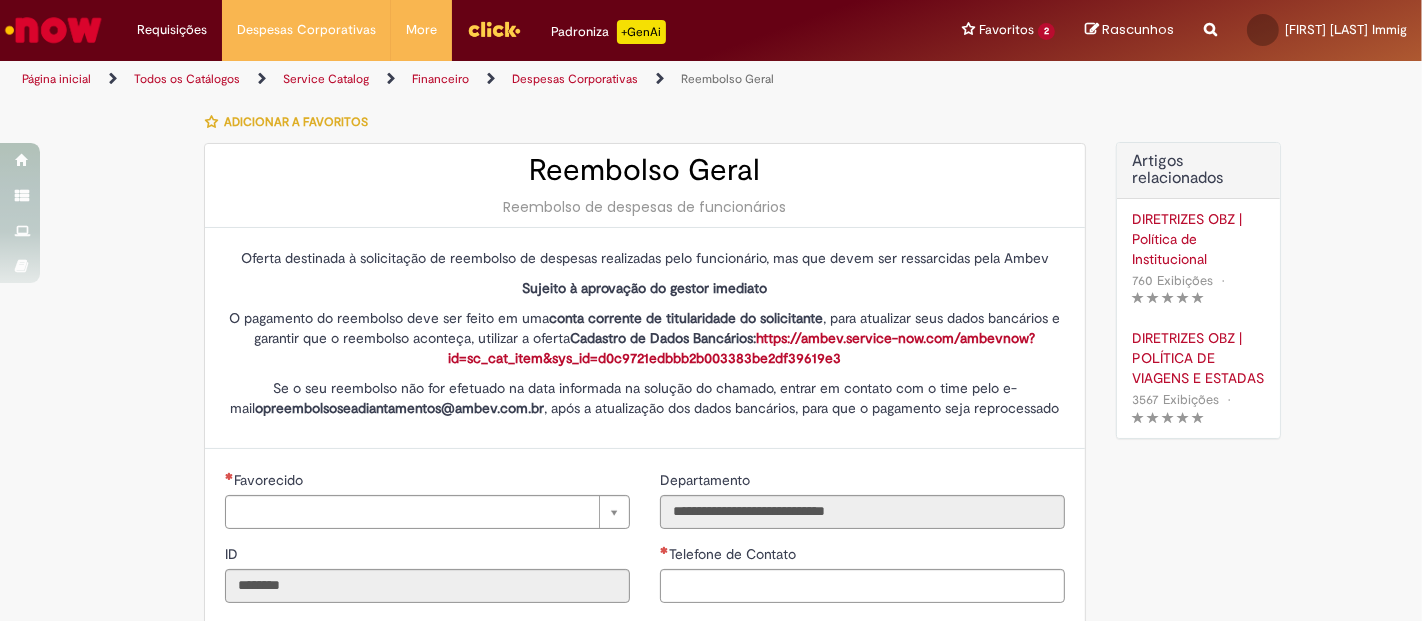 type on "***" 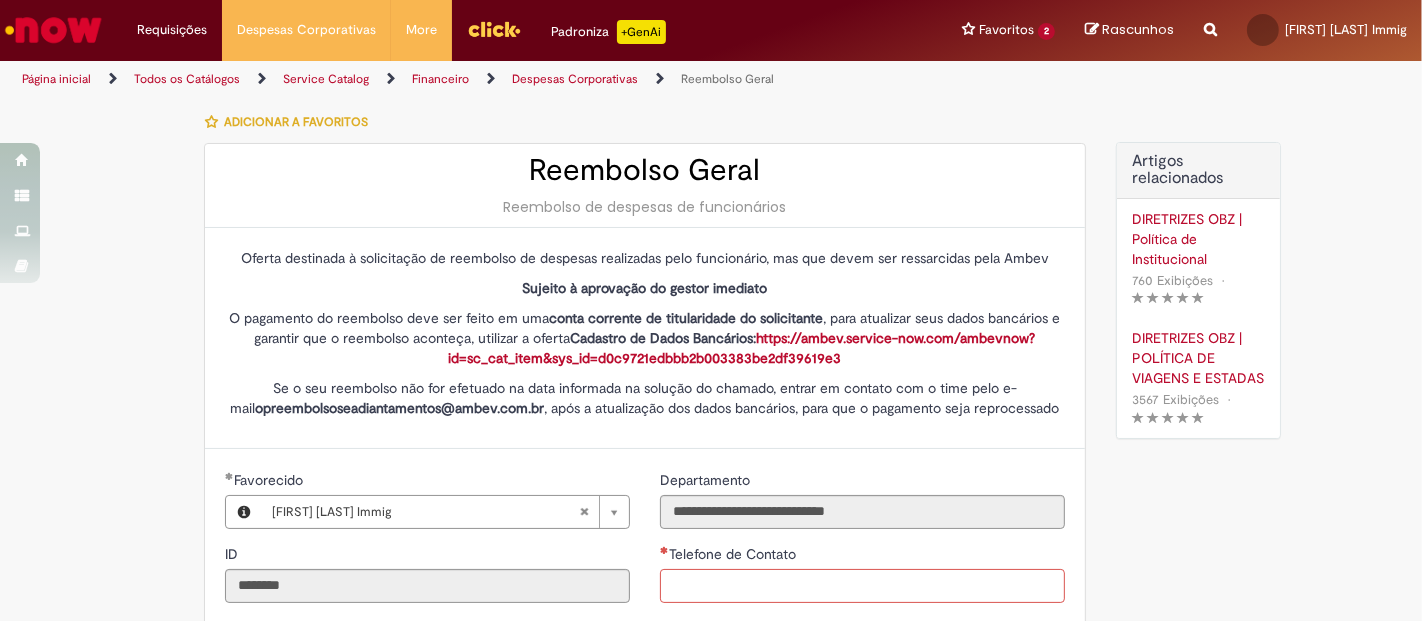 scroll, scrollTop: 444, scrollLeft: 0, axis: vertical 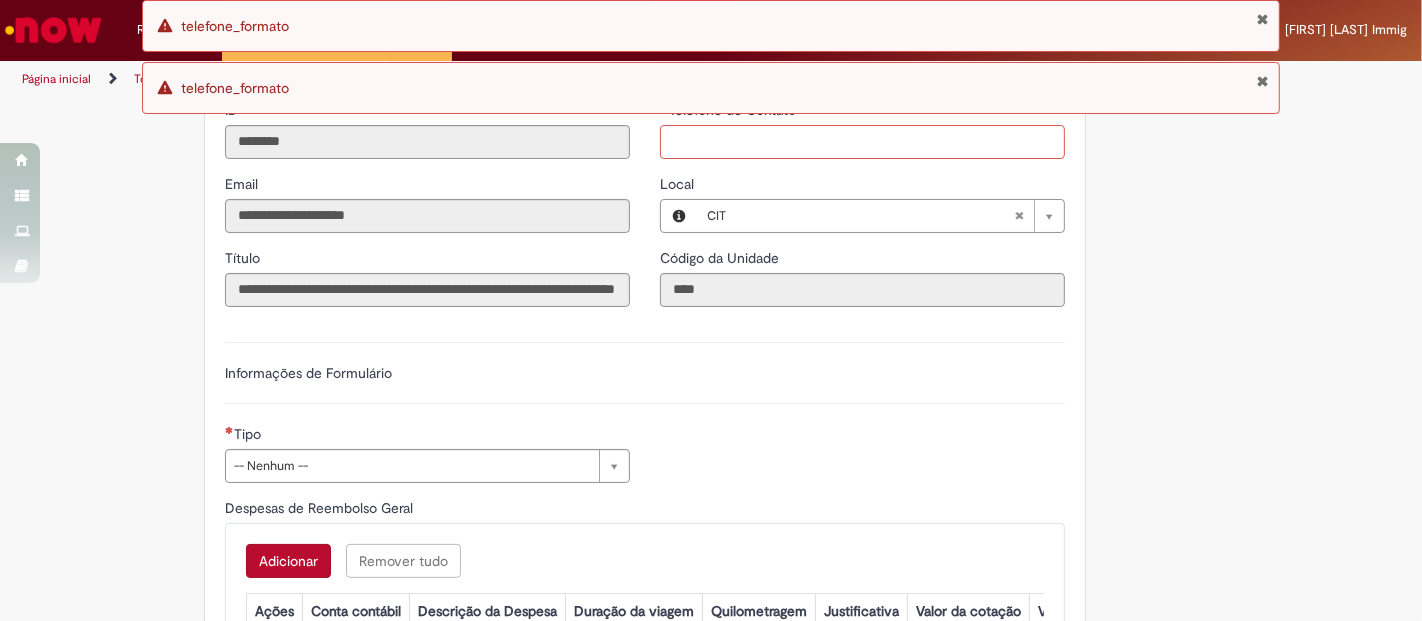 click on "Telefone de Contato" at bounding box center (862, 142) 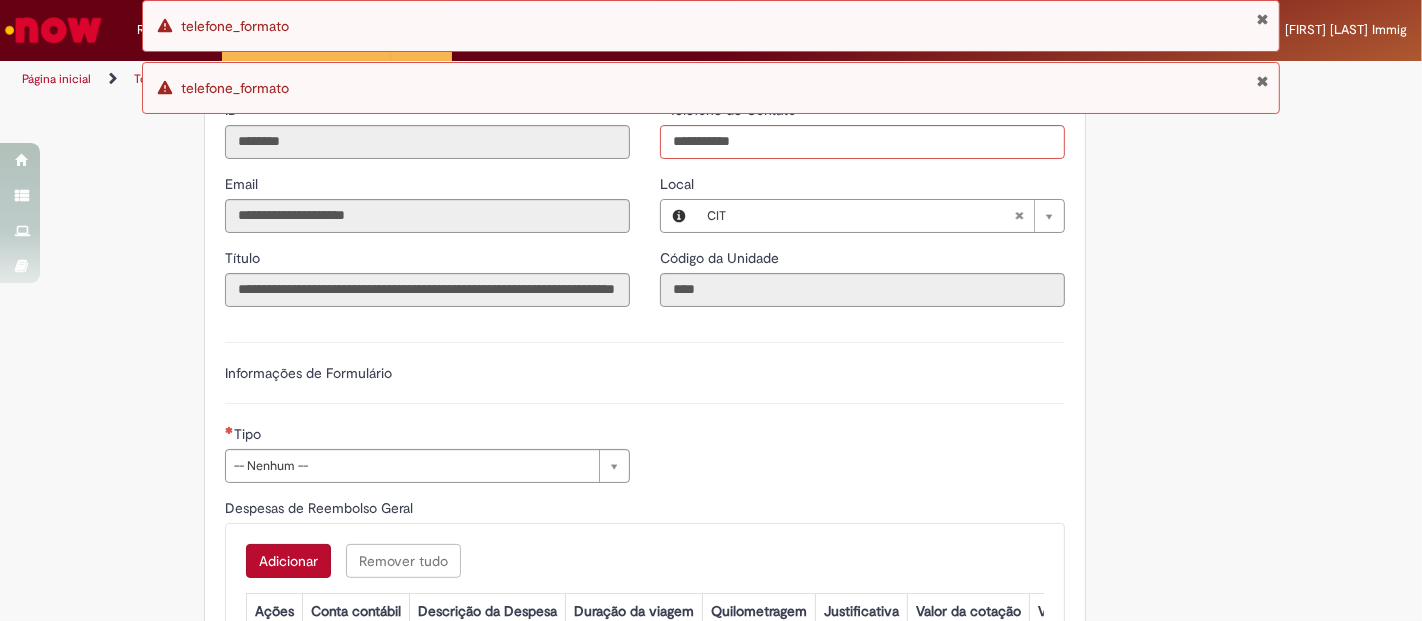 type on "**********" 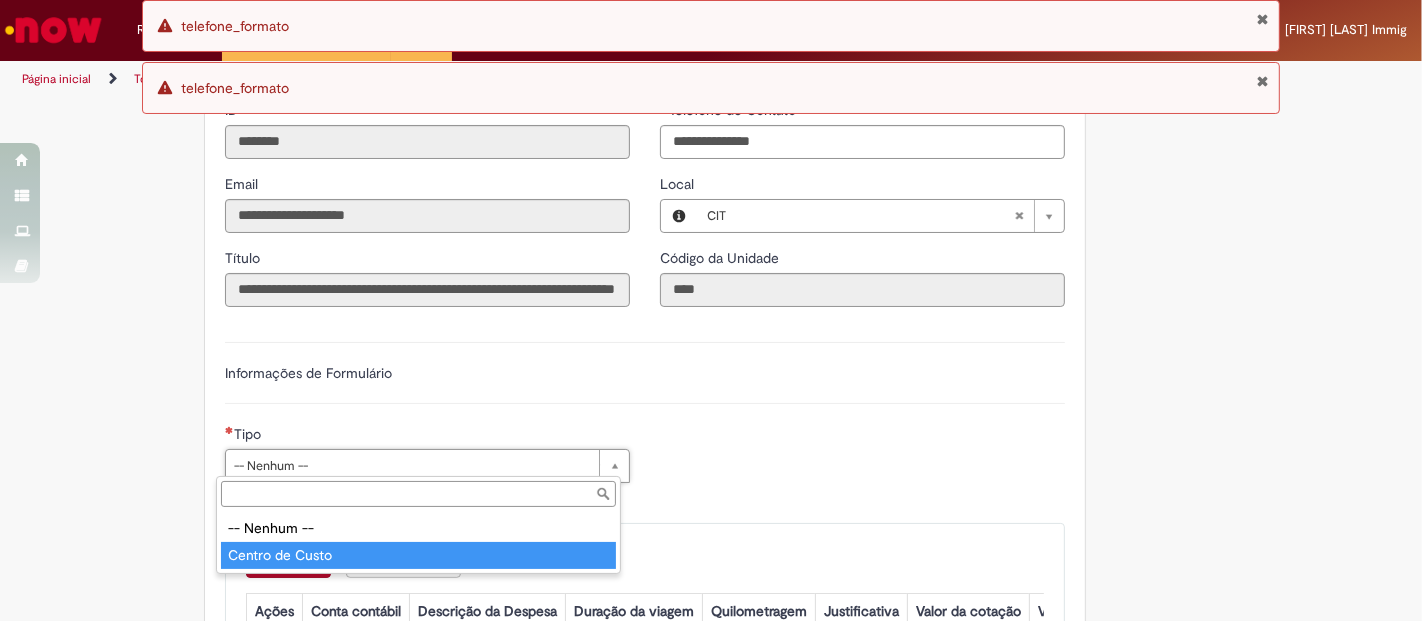 type on "**********" 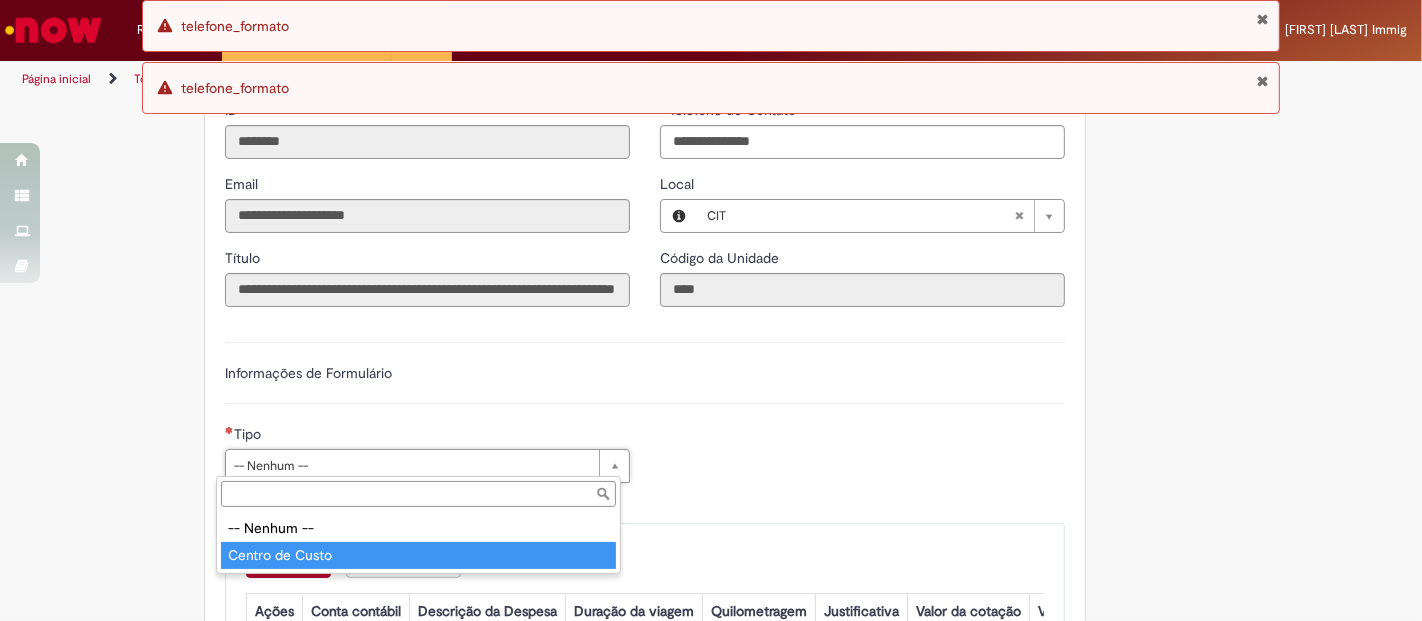 type on "**********" 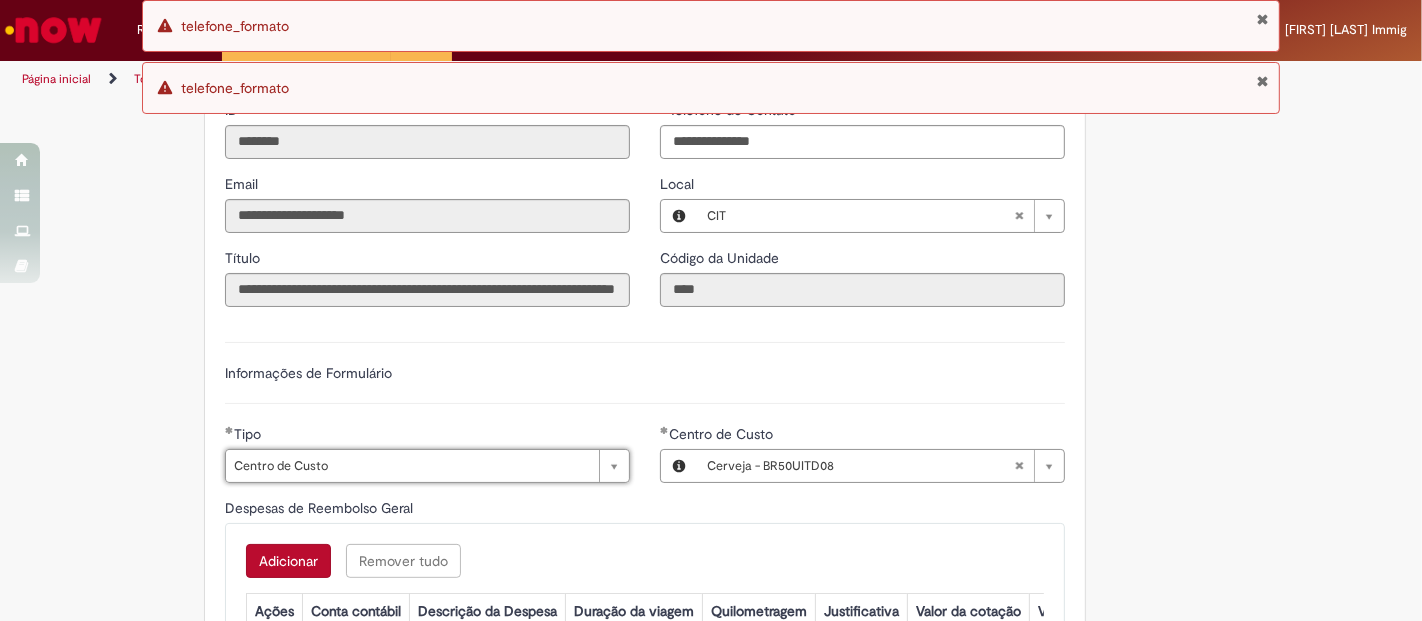 type 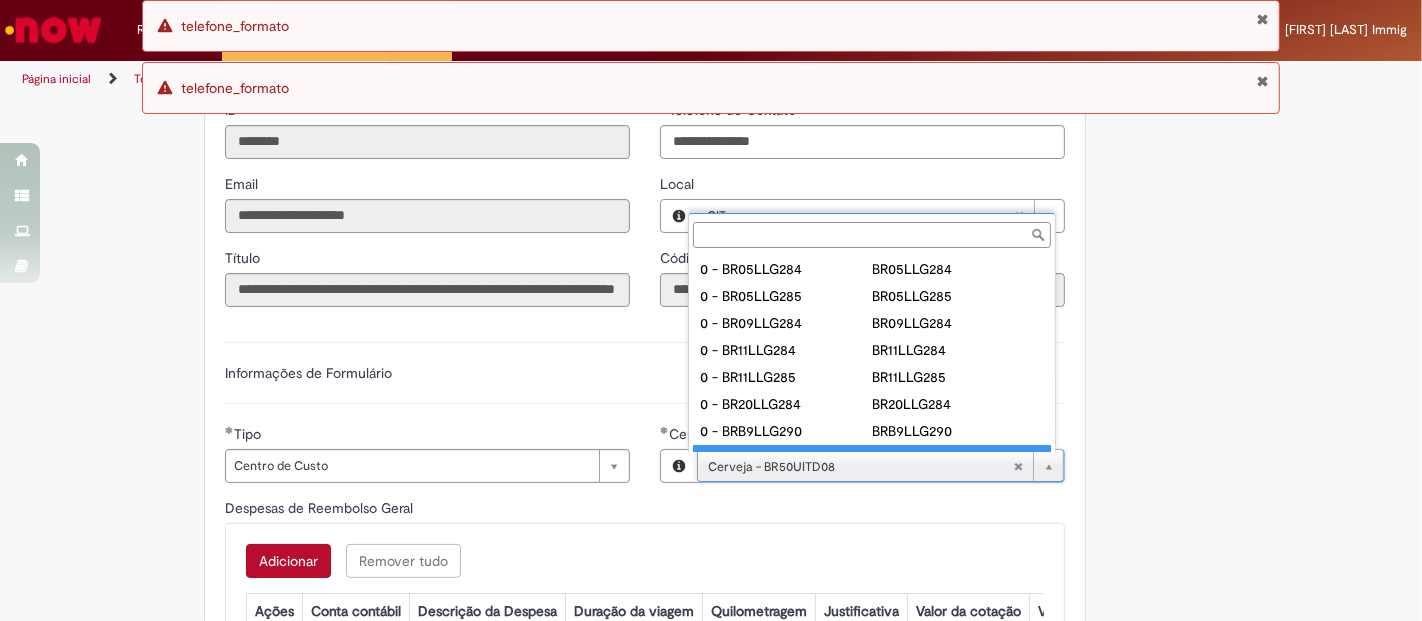 scroll, scrollTop: 16, scrollLeft: 0, axis: vertical 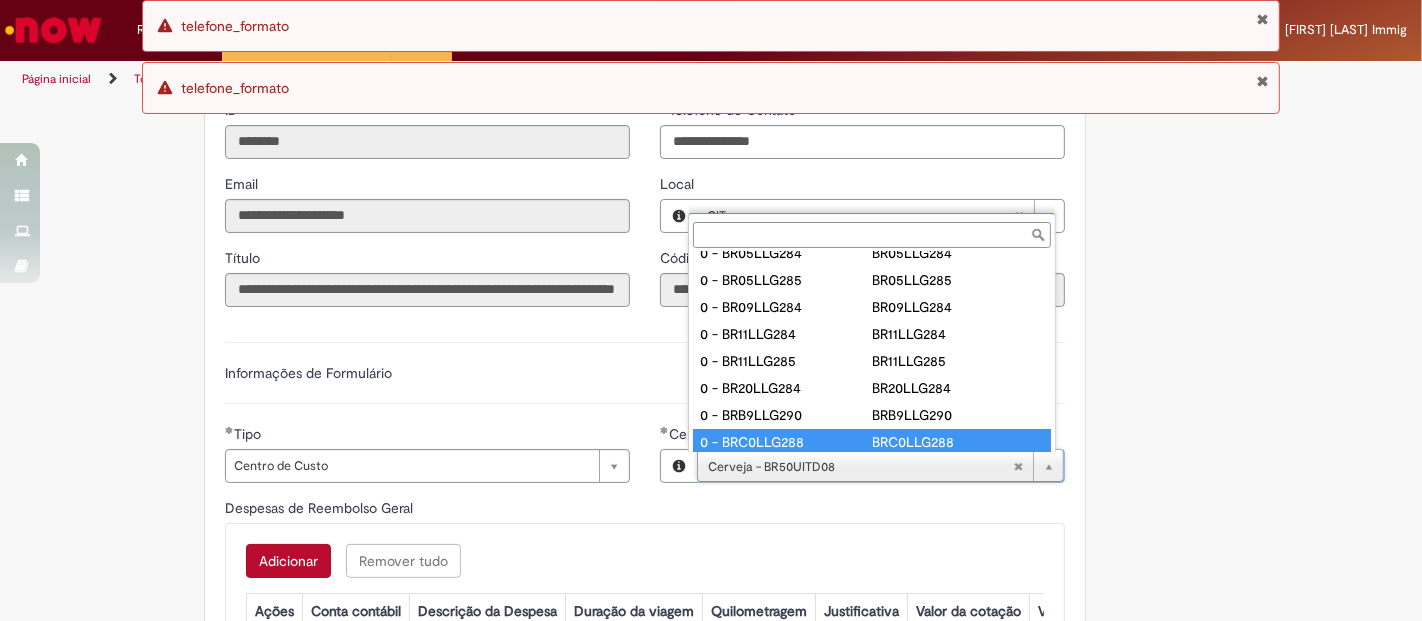 type on "**********" 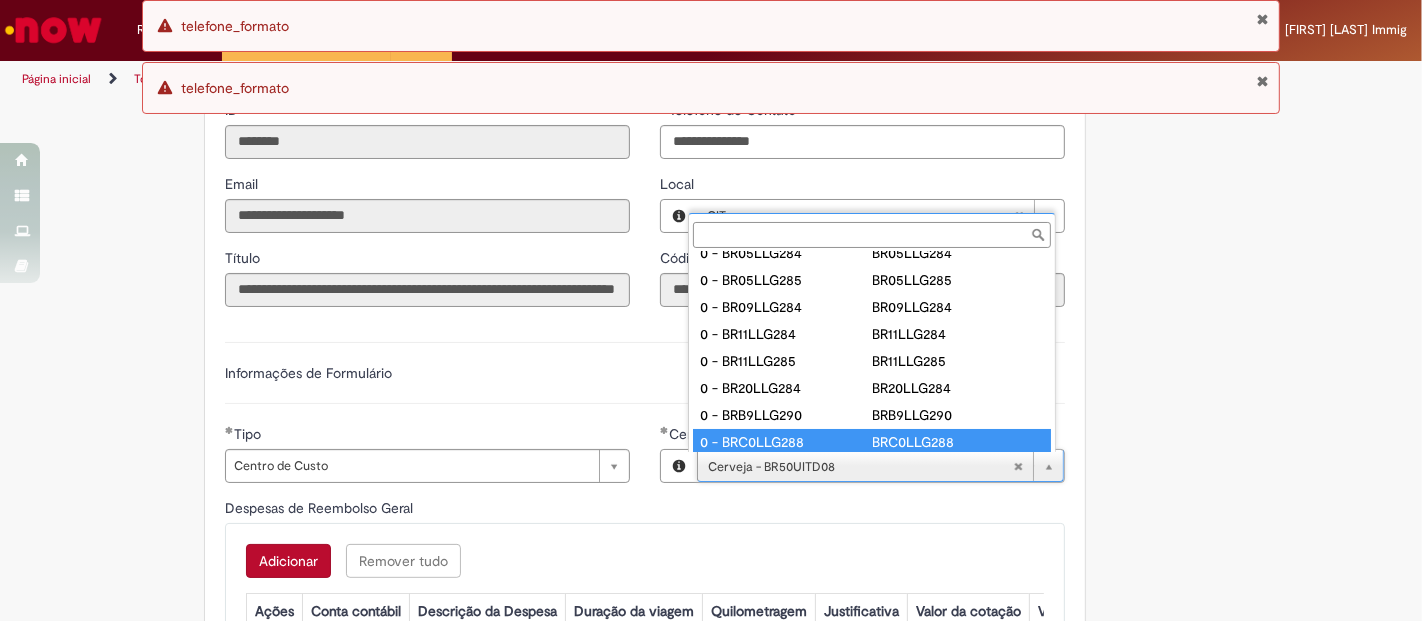 scroll, scrollTop: 0, scrollLeft: 141, axis: horizontal 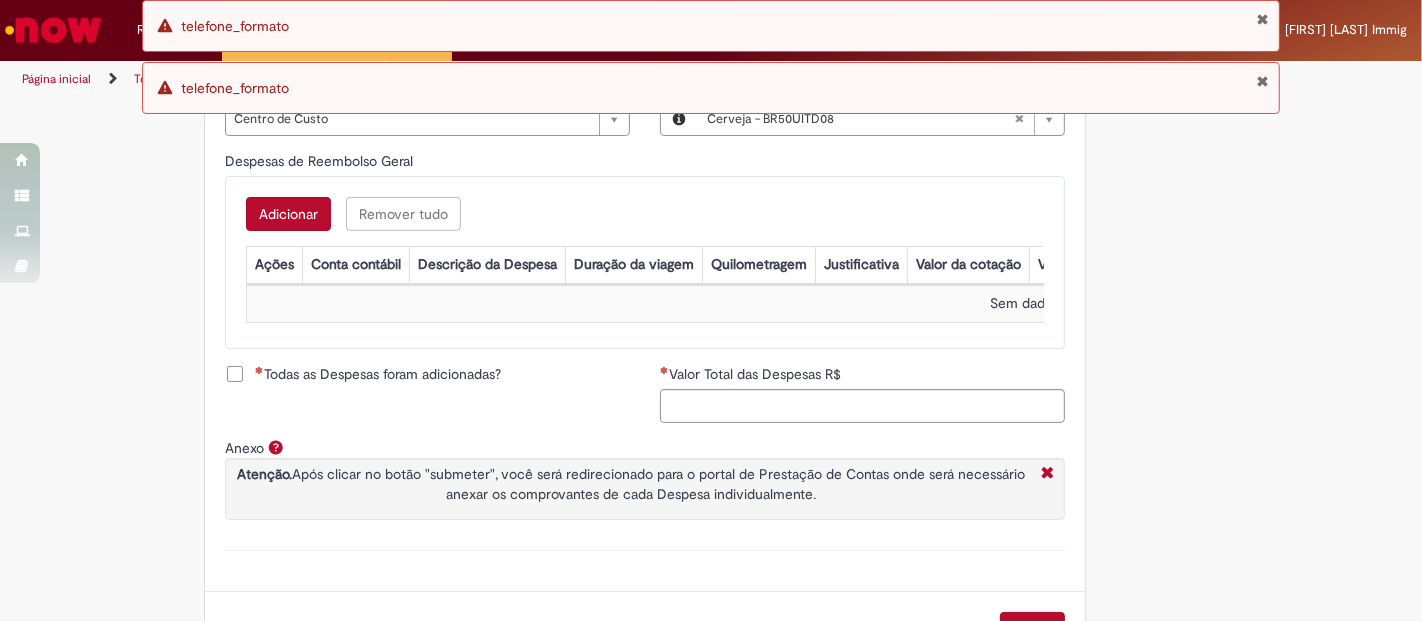 click on "Adicionar" at bounding box center [288, 214] 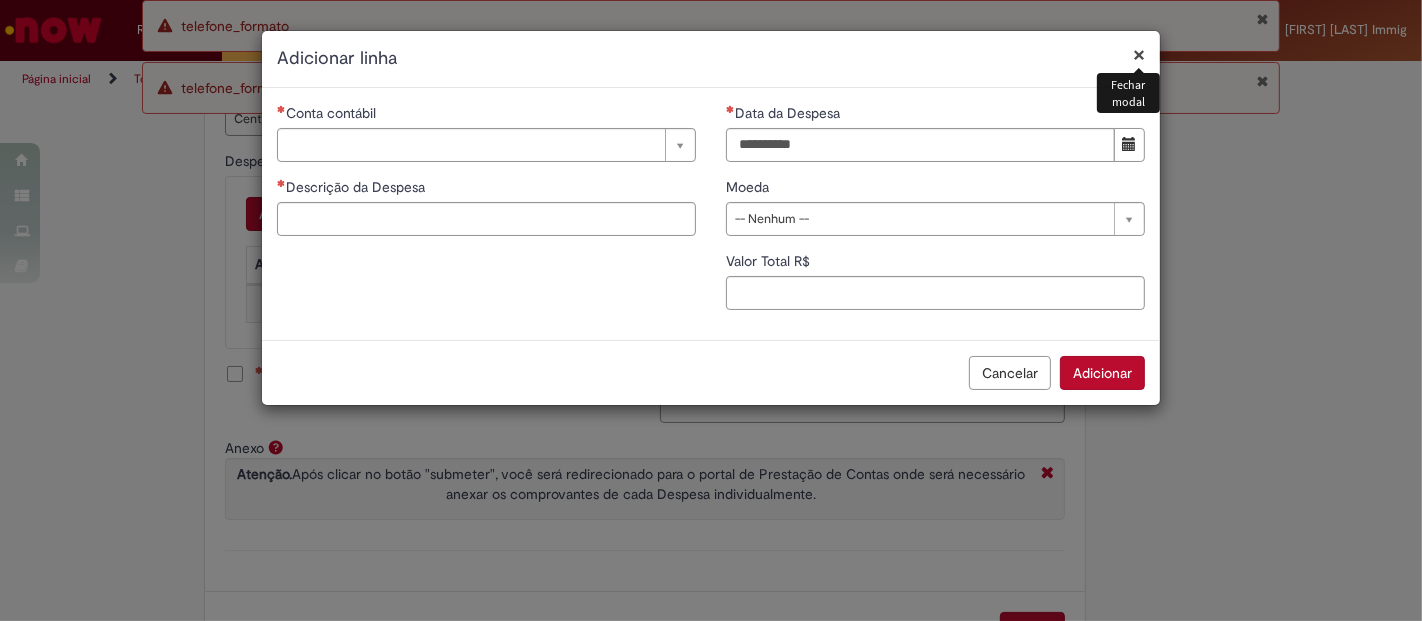 click on "×" at bounding box center [1139, 54] 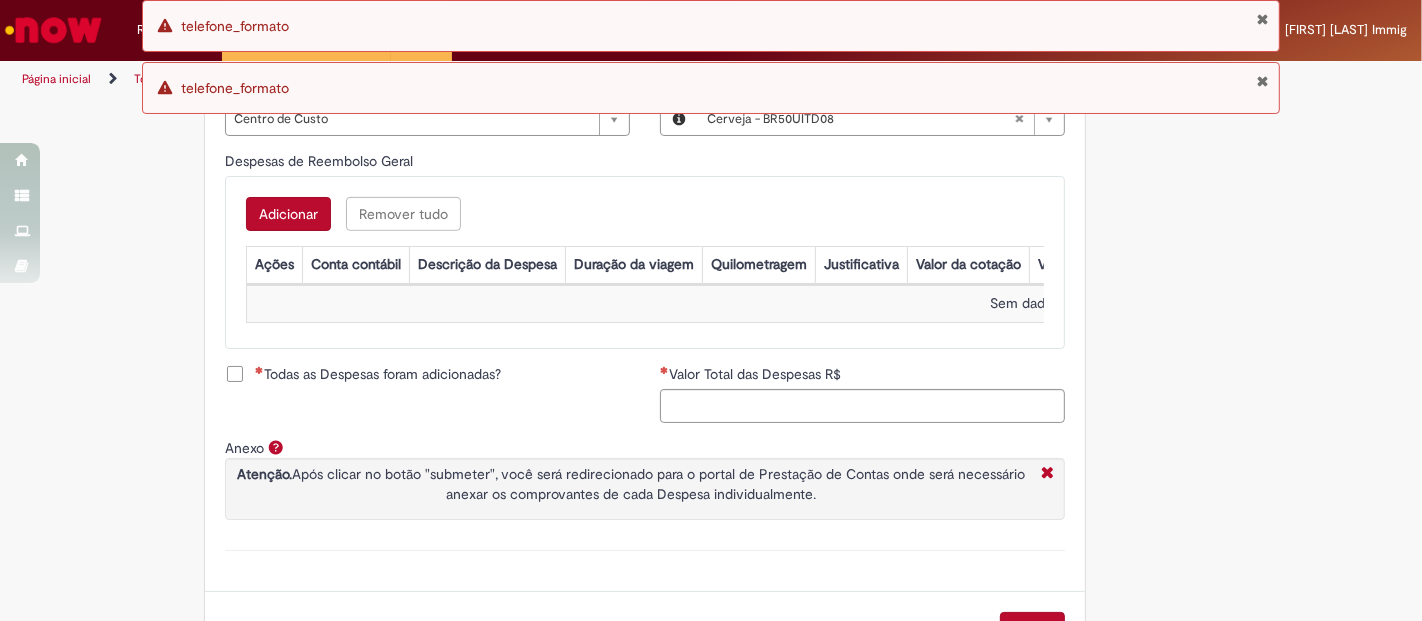 scroll, scrollTop: 346, scrollLeft: 0, axis: vertical 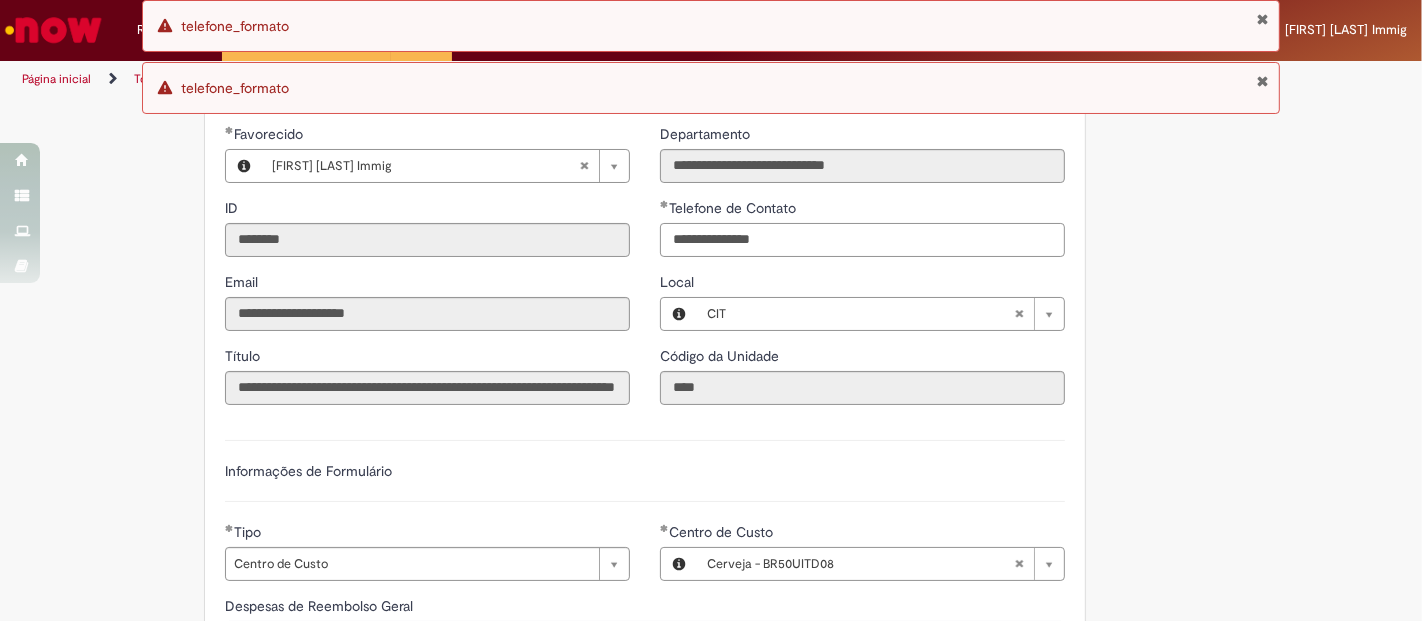 click on "**********" at bounding box center [862, 240] 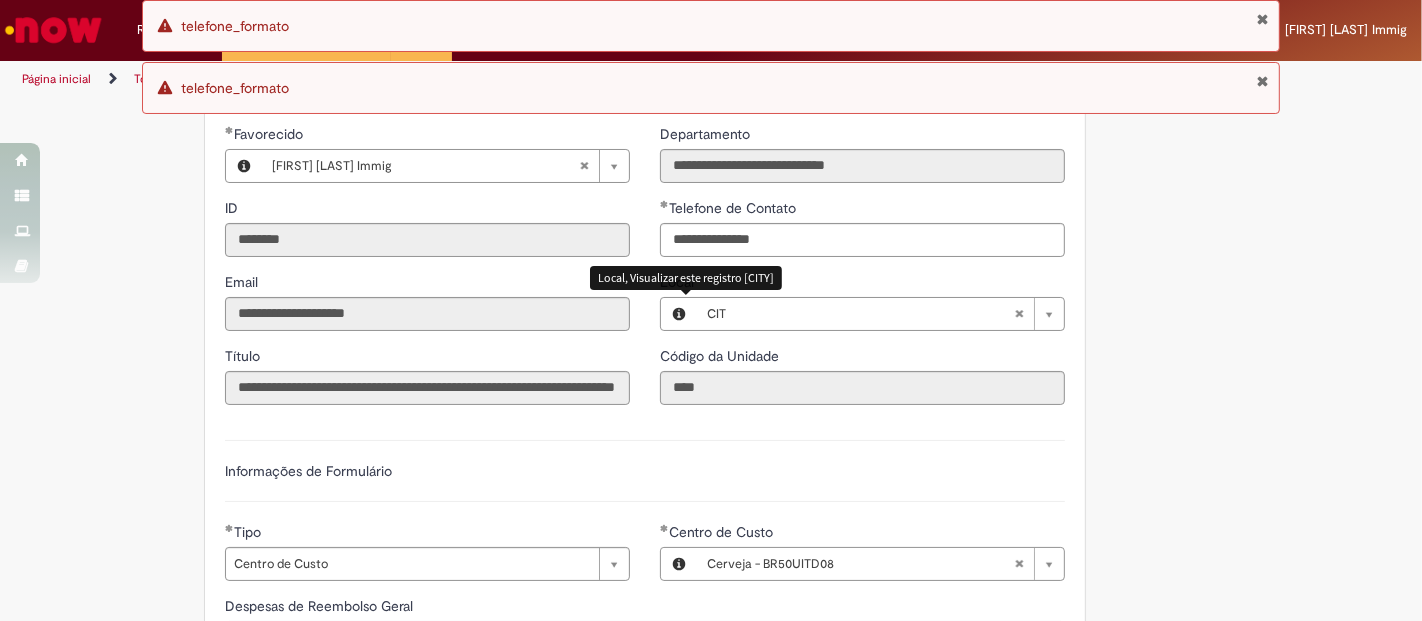 type 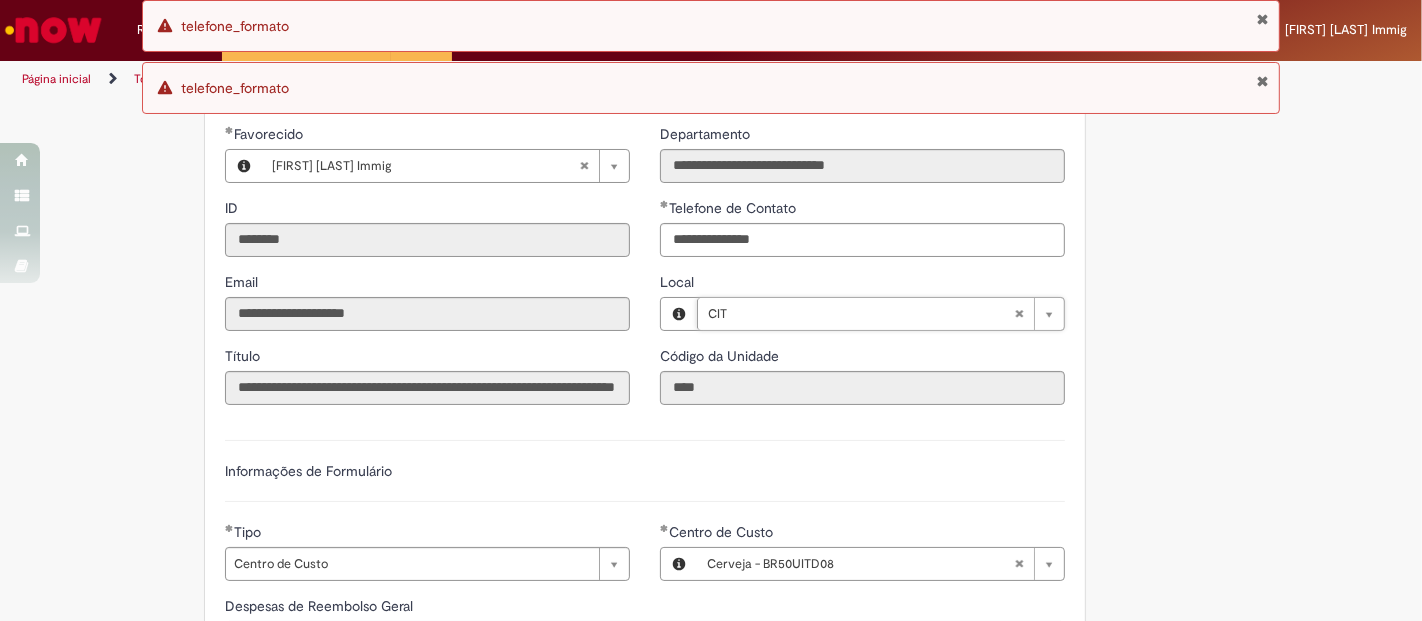 scroll, scrollTop: 0, scrollLeft: 0, axis: both 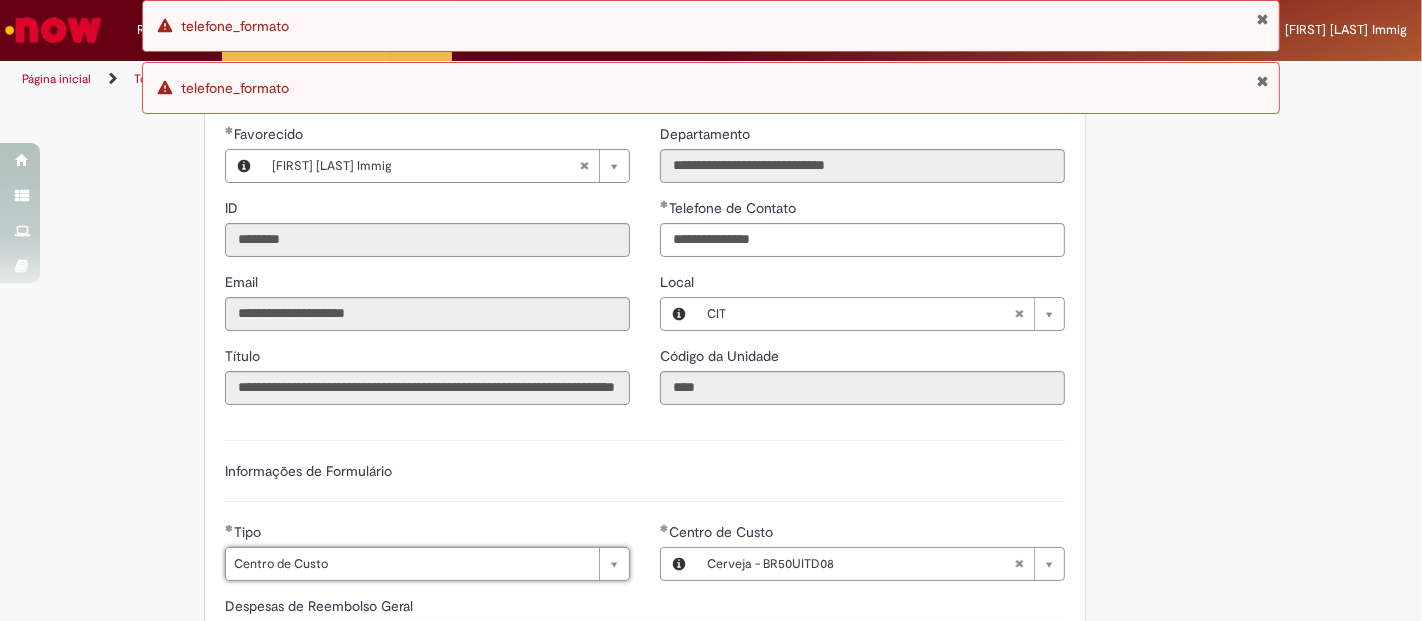 type 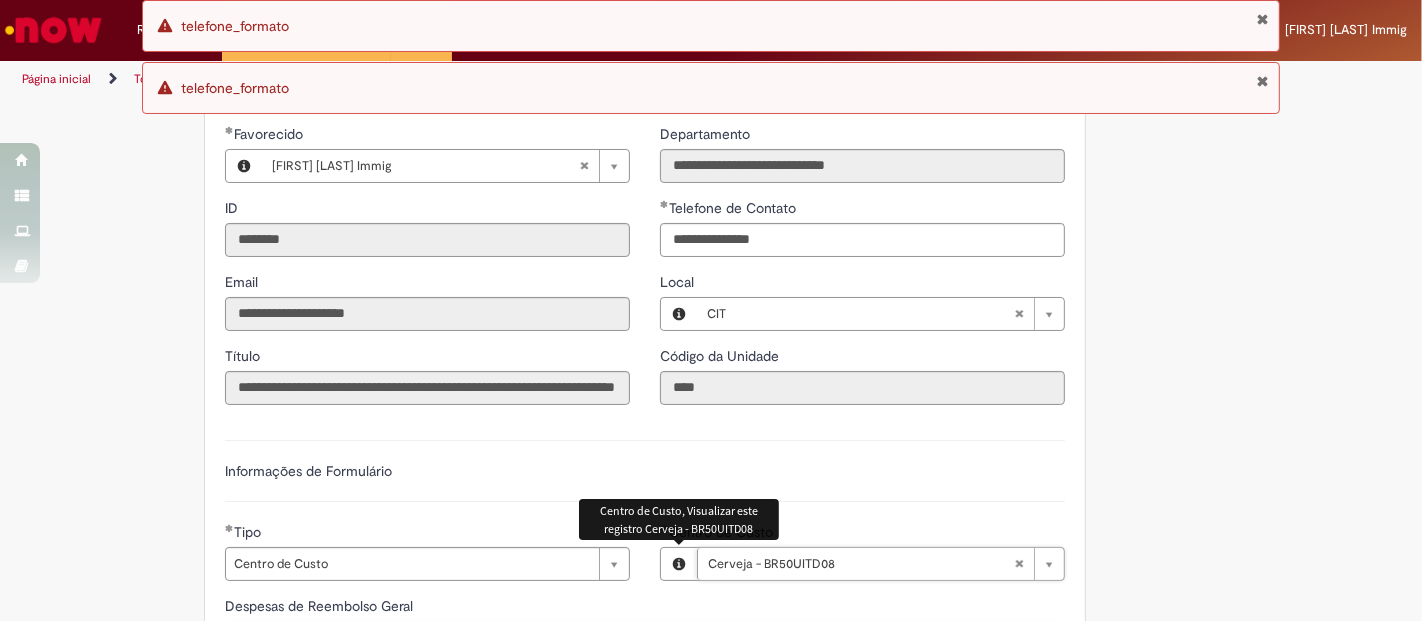 scroll, scrollTop: 0, scrollLeft: 141, axis: horizontal 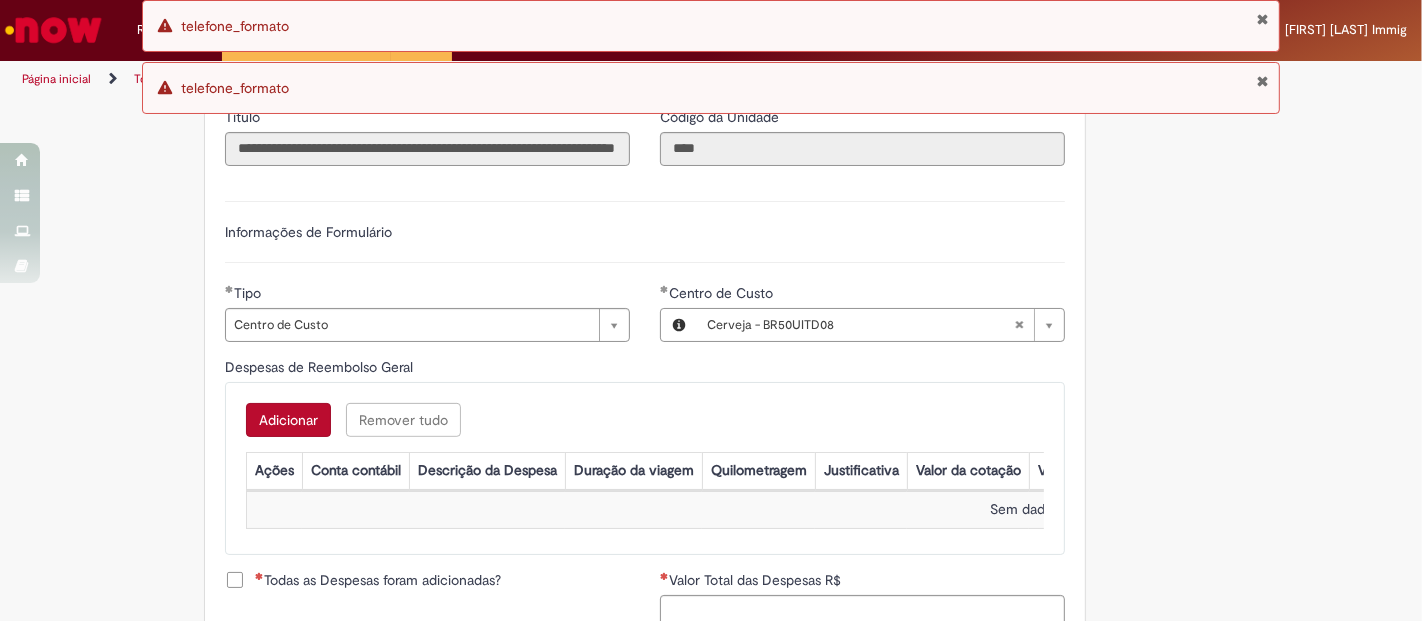 click on "Adicionar" at bounding box center (288, 420) 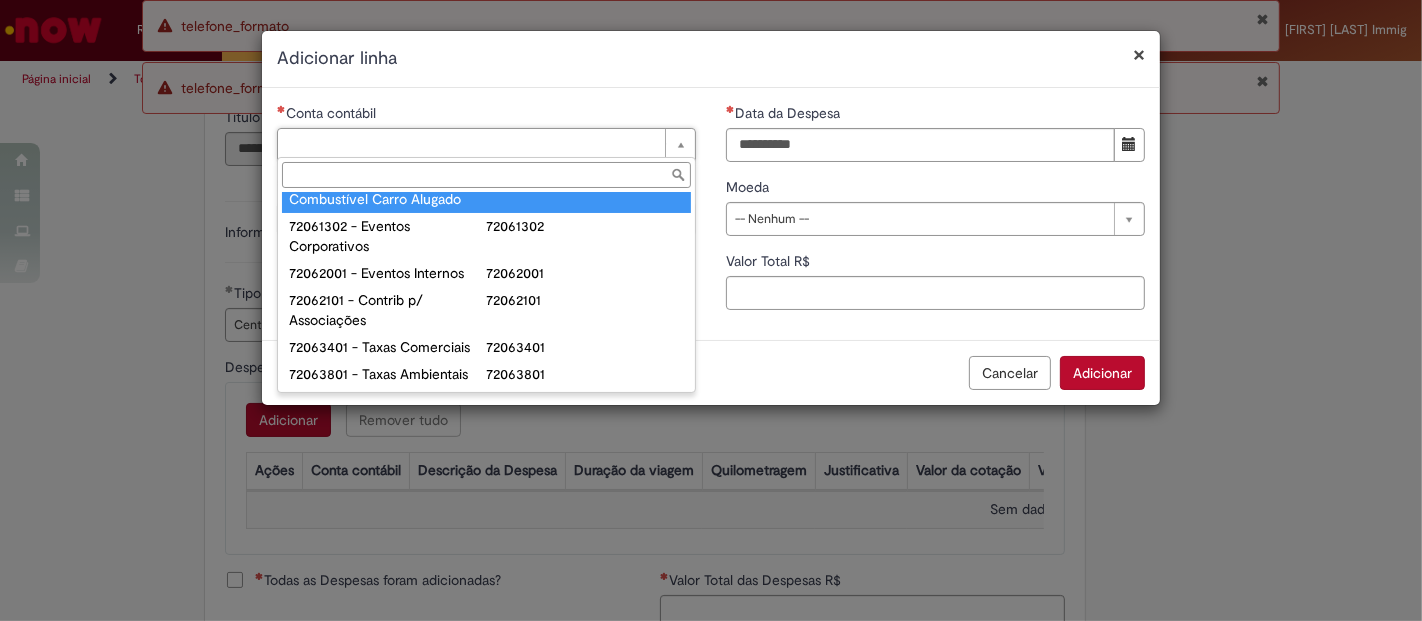 scroll, scrollTop: 1473, scrollLeft: 0, axis: vertical 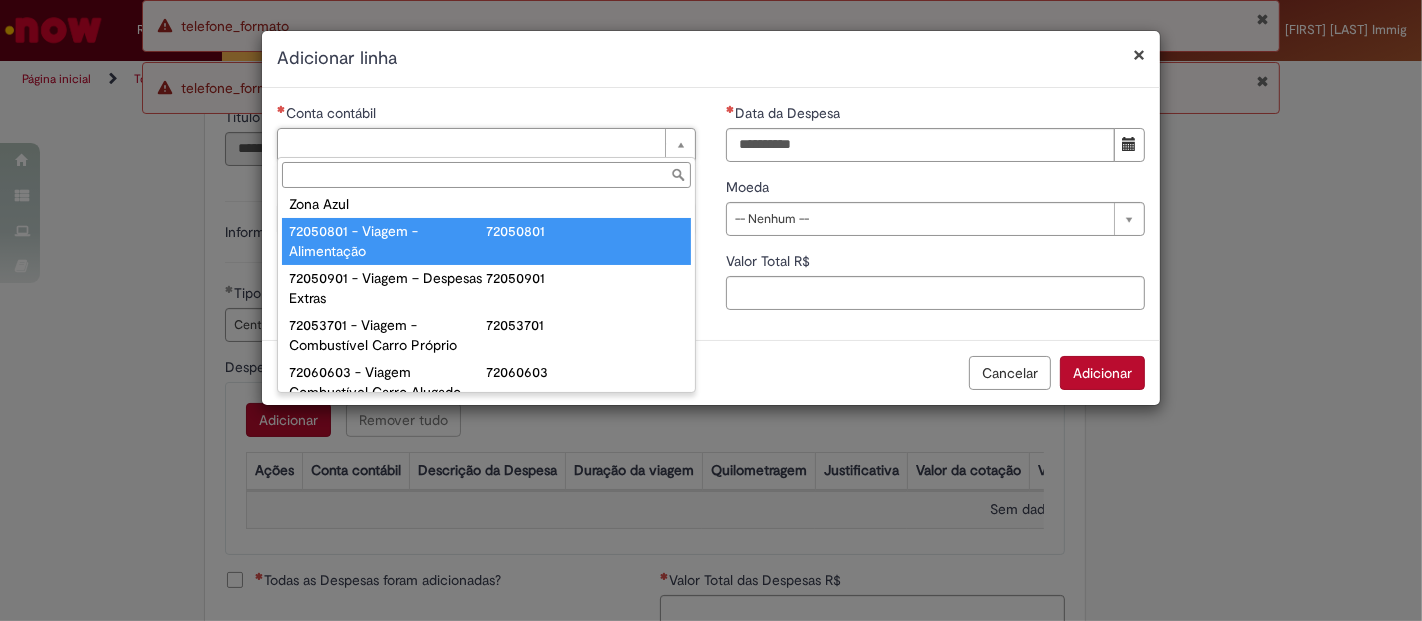 type on "**********" 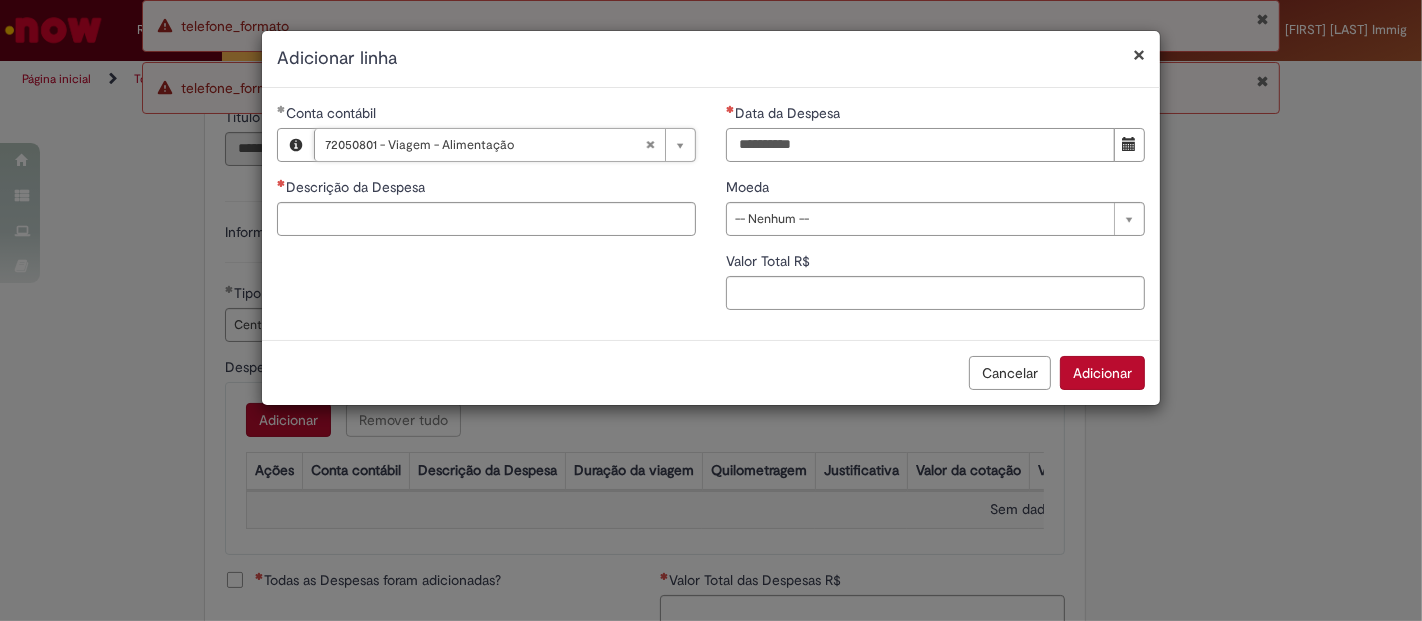 click on "Data da Despesa" at bounding box center [920, 145] 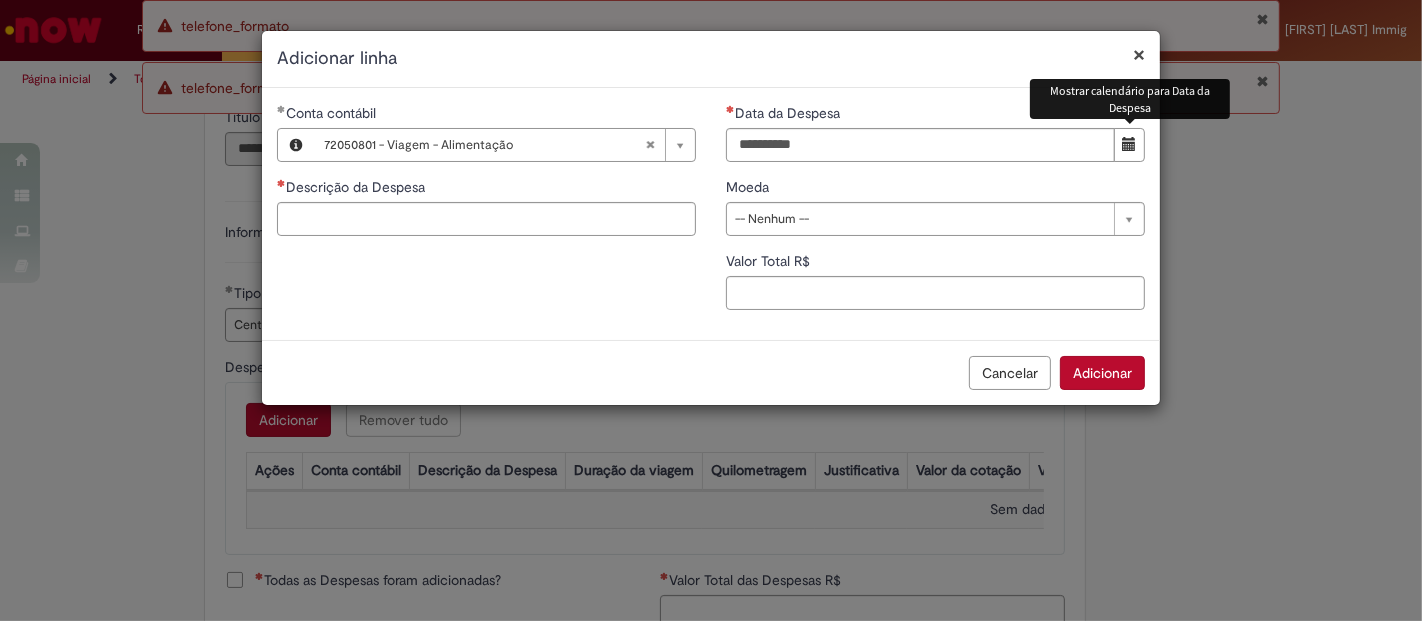 click at bounding box center (1130, 144) 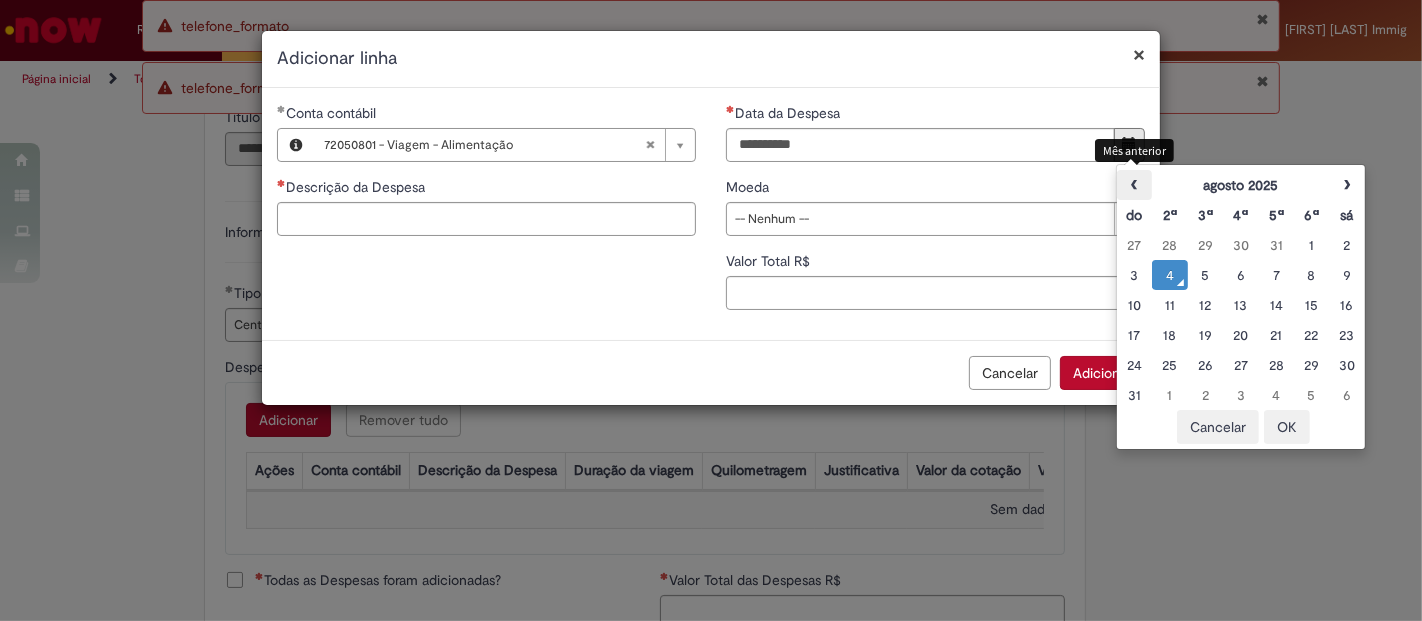 click on "‹" at bounding box center (1134, 185) 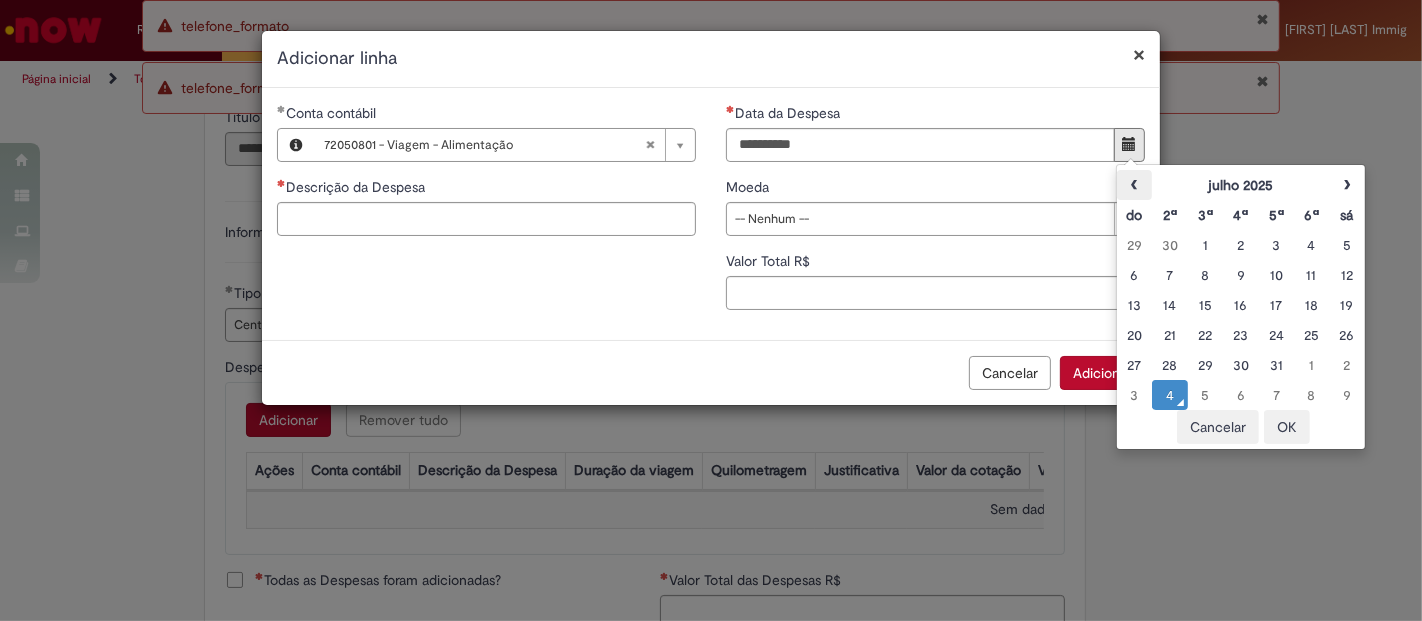 click on "‹" at bounding box center [1134, 185] 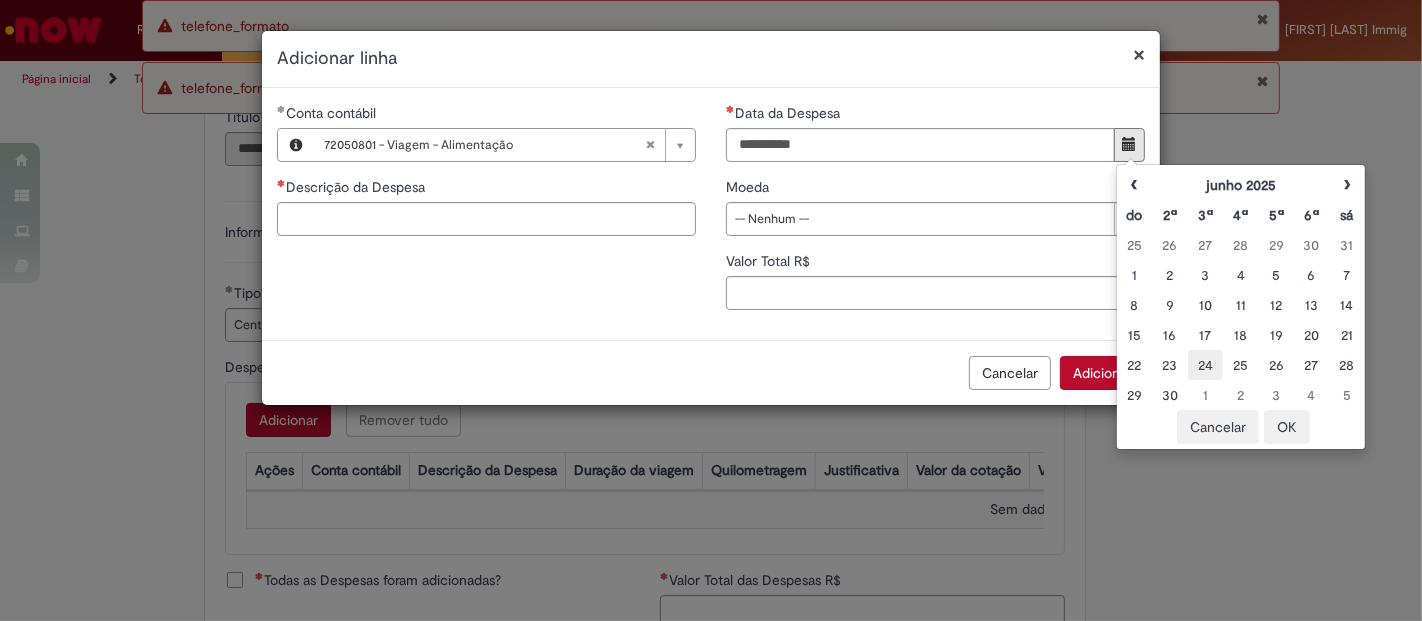click on "24" at bounding box center [1205, 365] 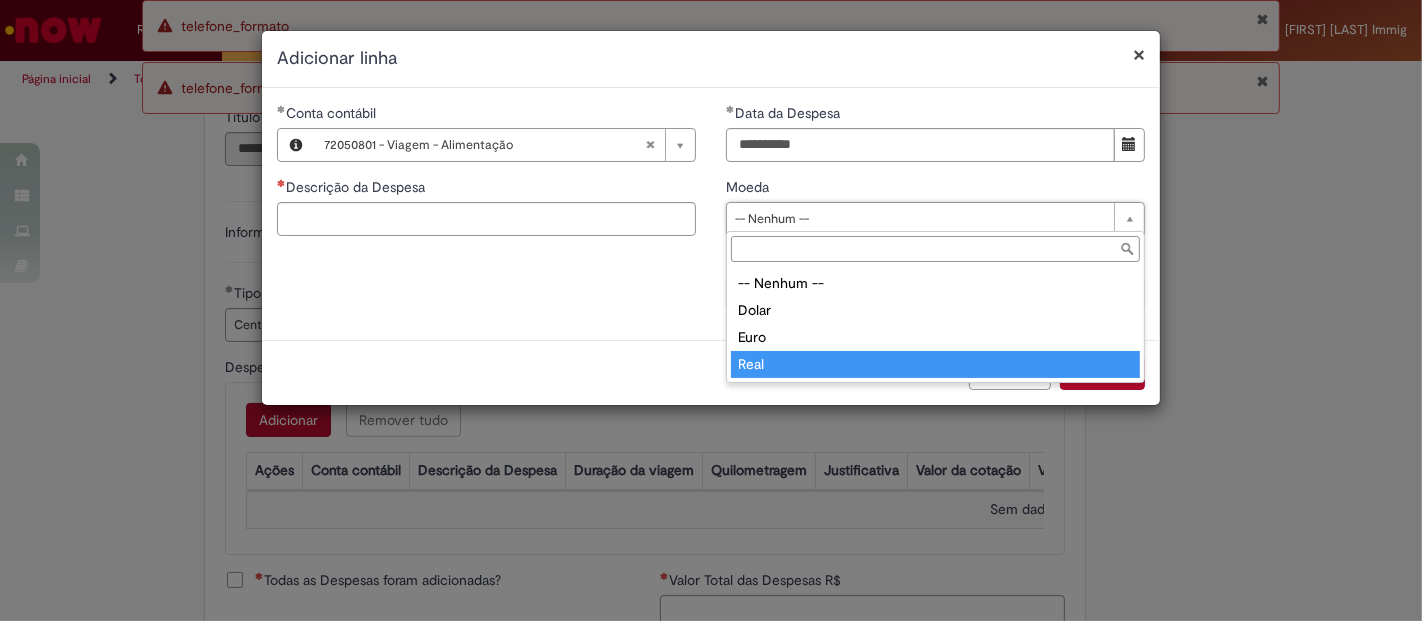type on "****" 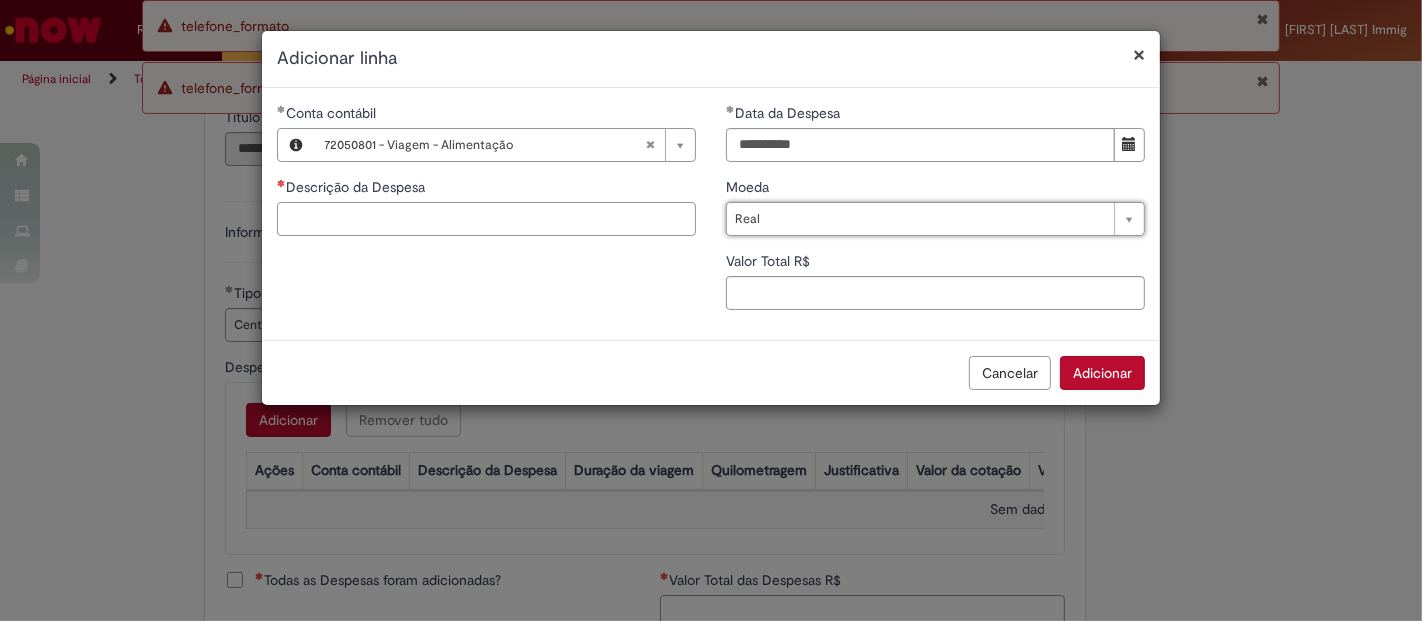click on "Descrição da Despesa" at bounding box center [486, 219] 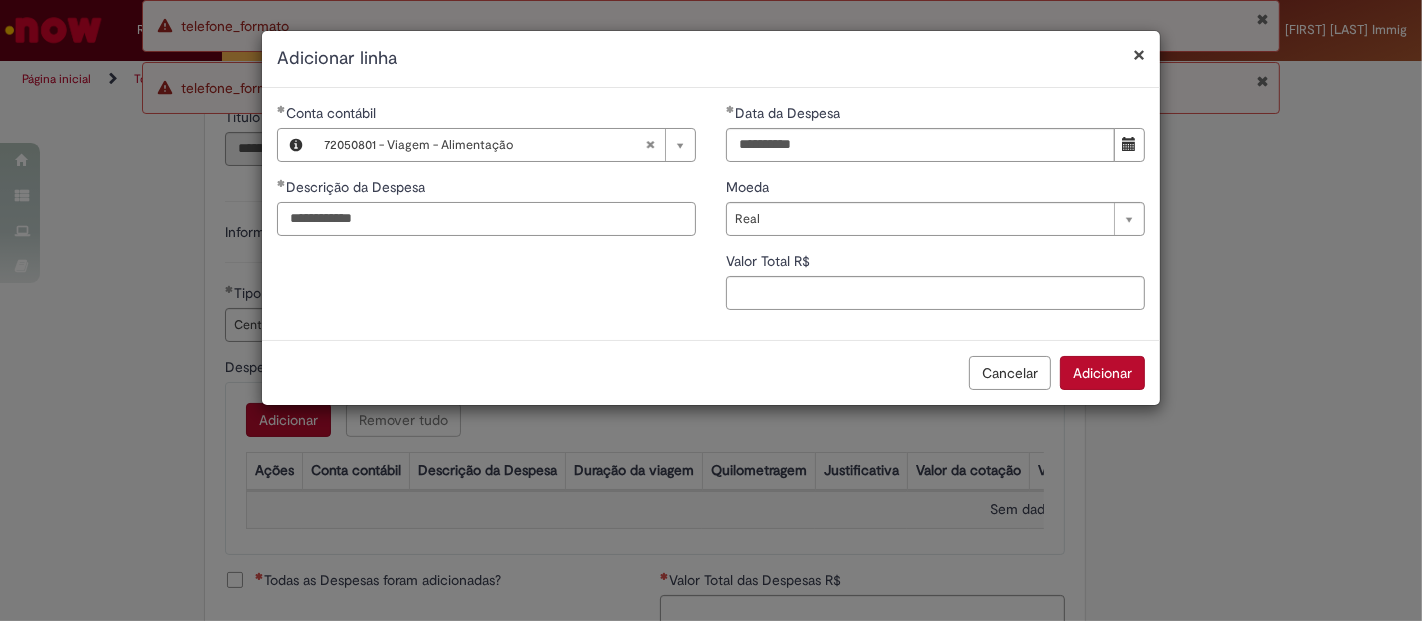 type on "**********" 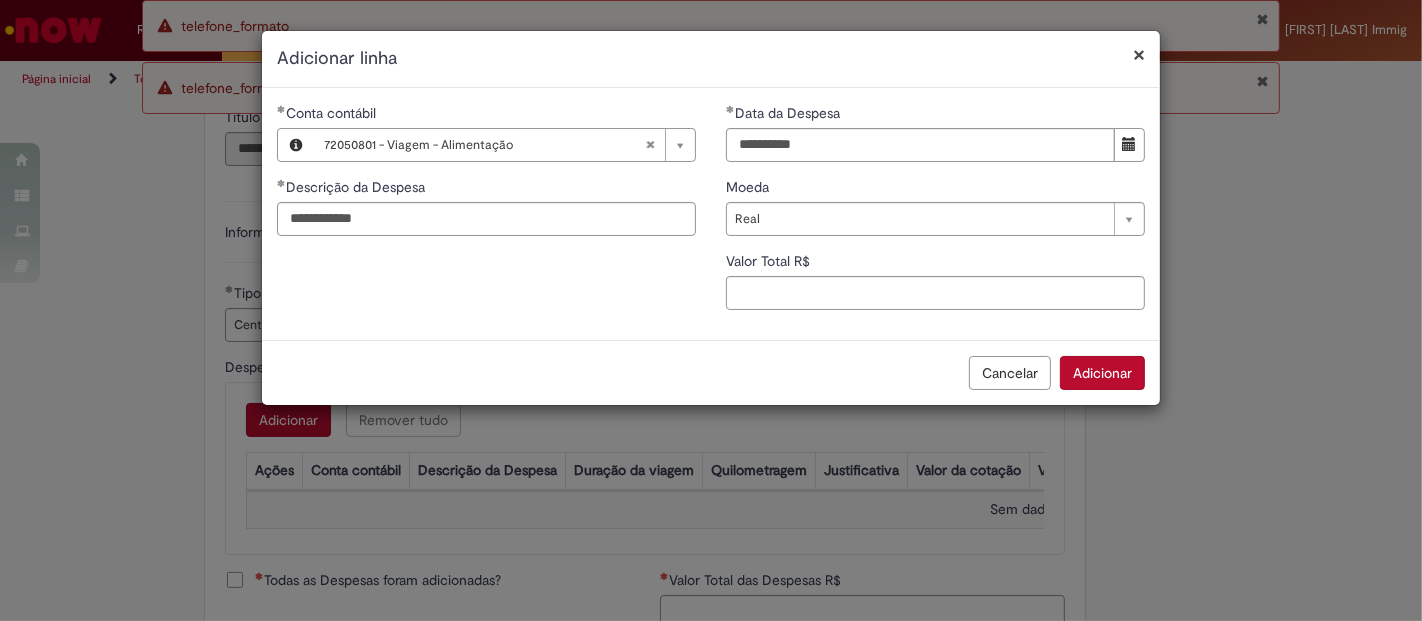 type 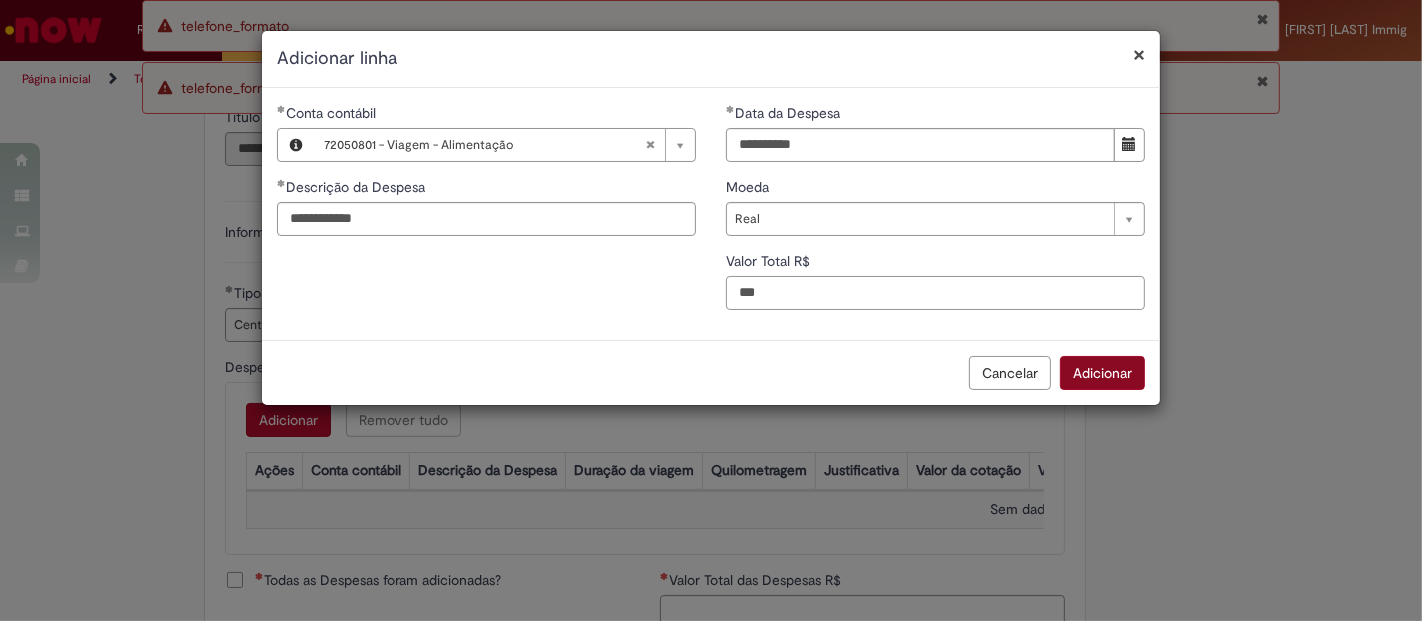 type on "***" 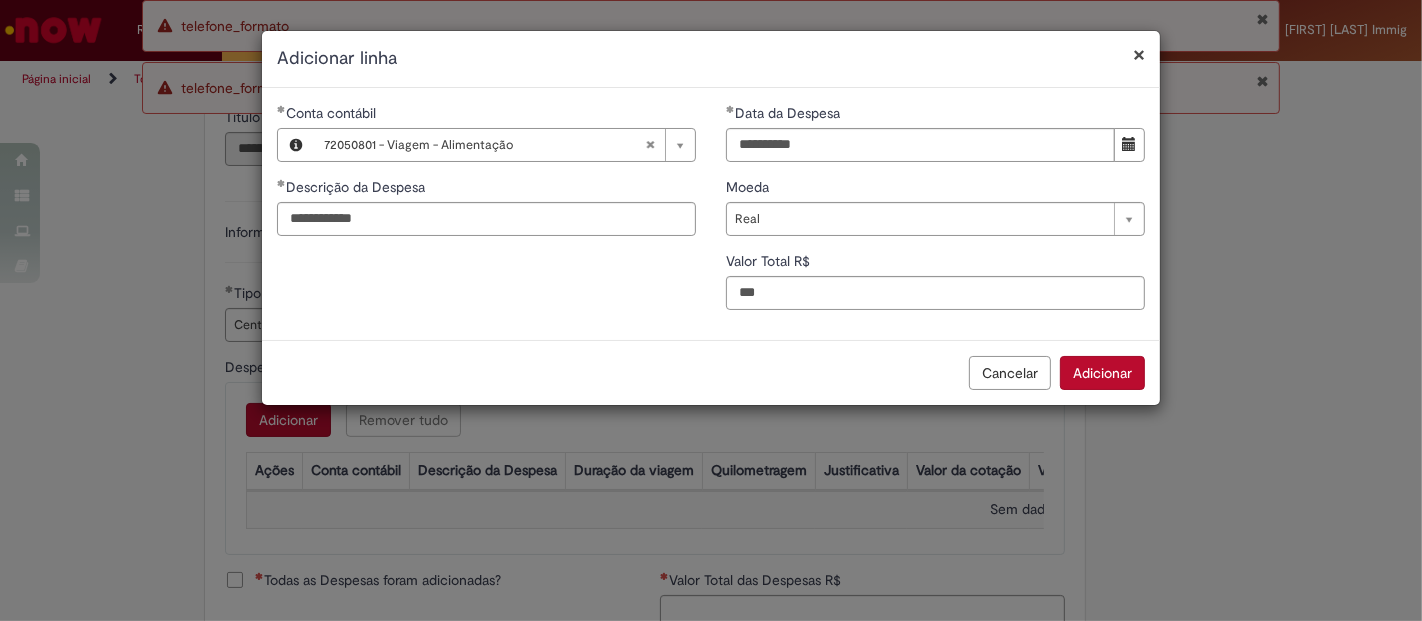 click on "Adicionar" at bounding box center (1102, 373) 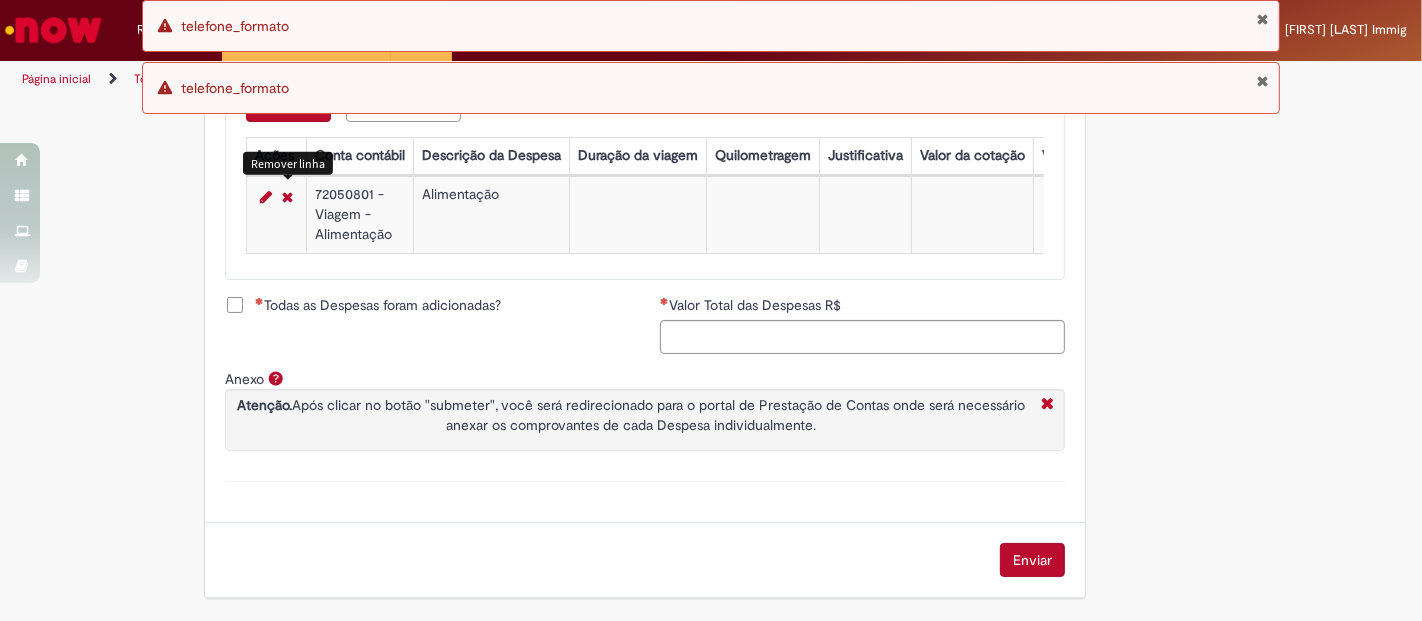 scroll, scrollTop: 465, scrollLeft: 0, axis: vertical 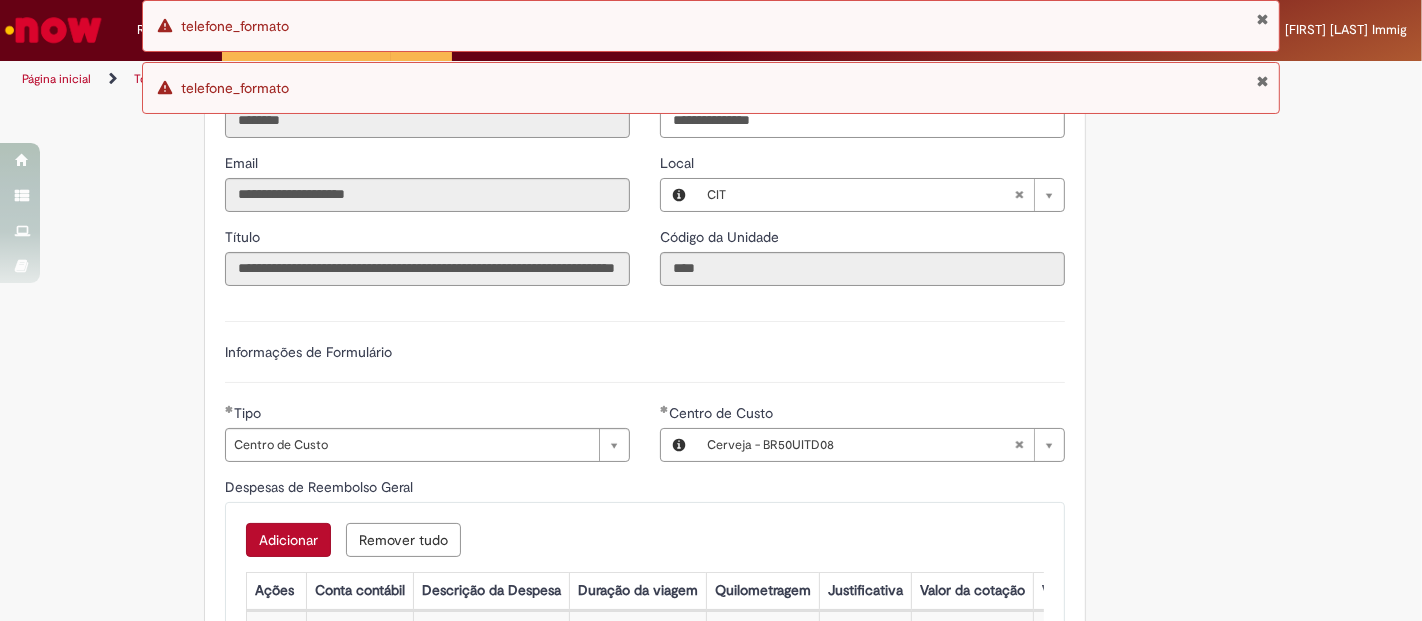 click on "Adicionar" at bounding box center (288, 540) 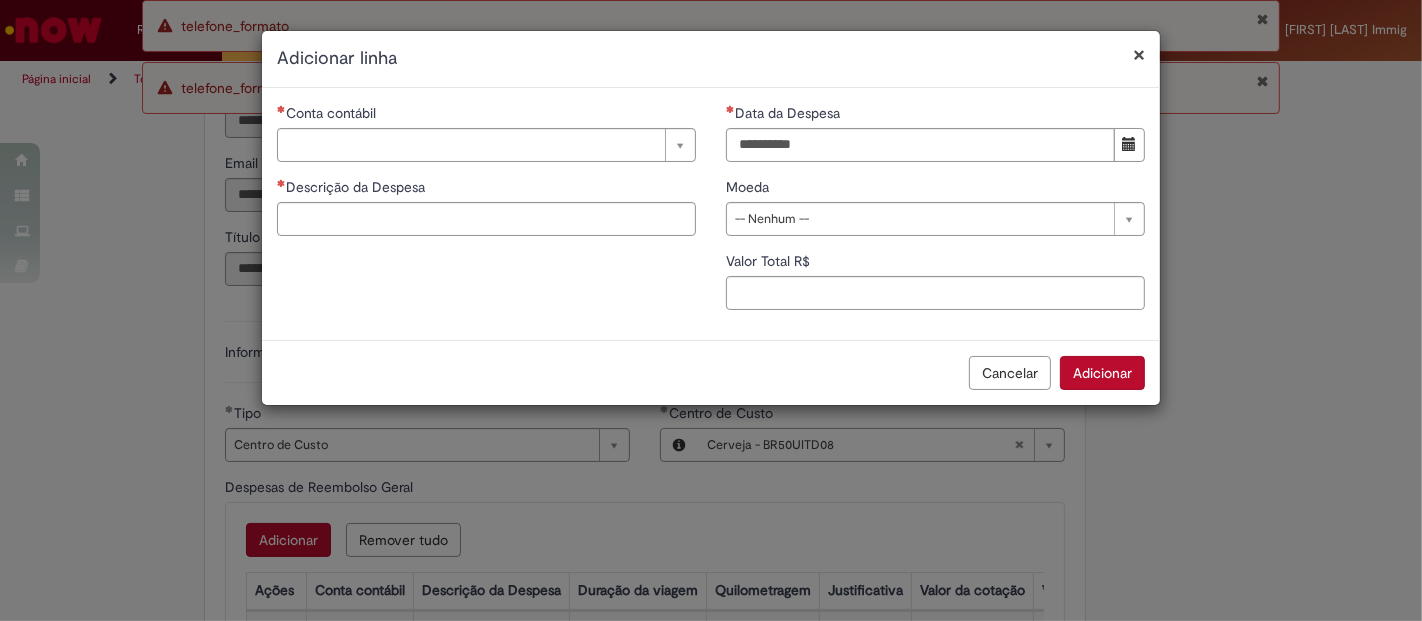 type 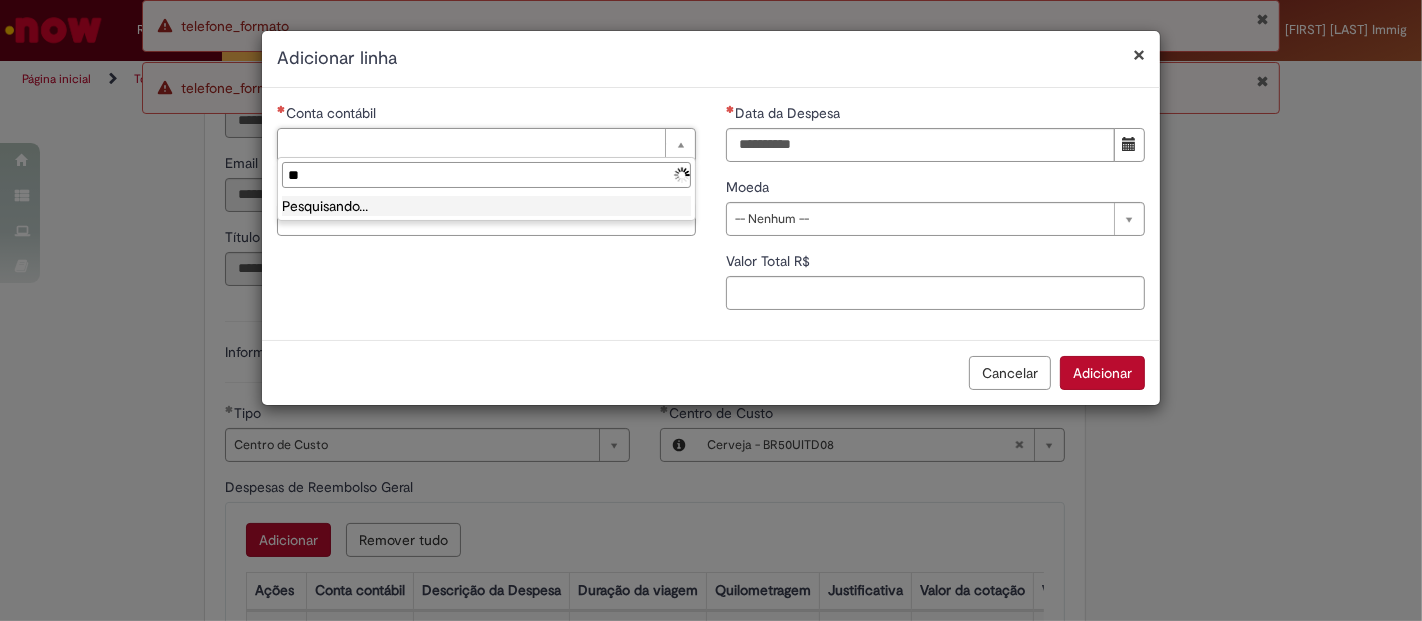type on "*" 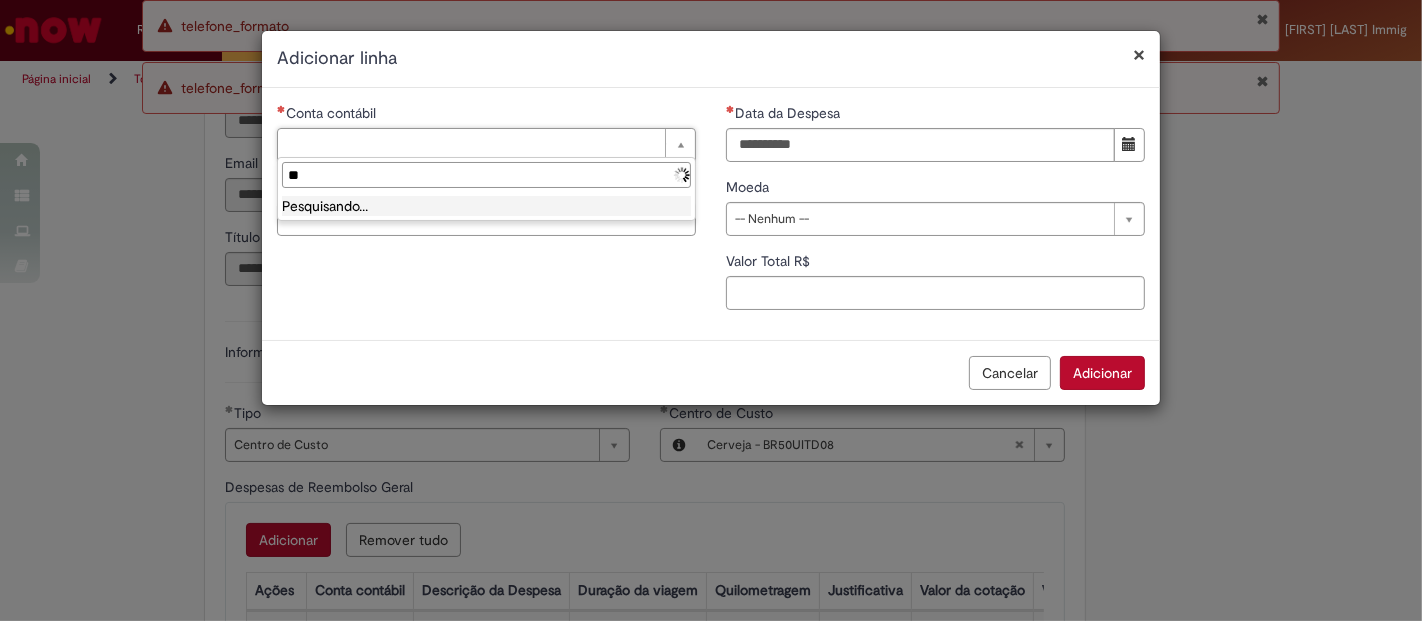 type on "*" 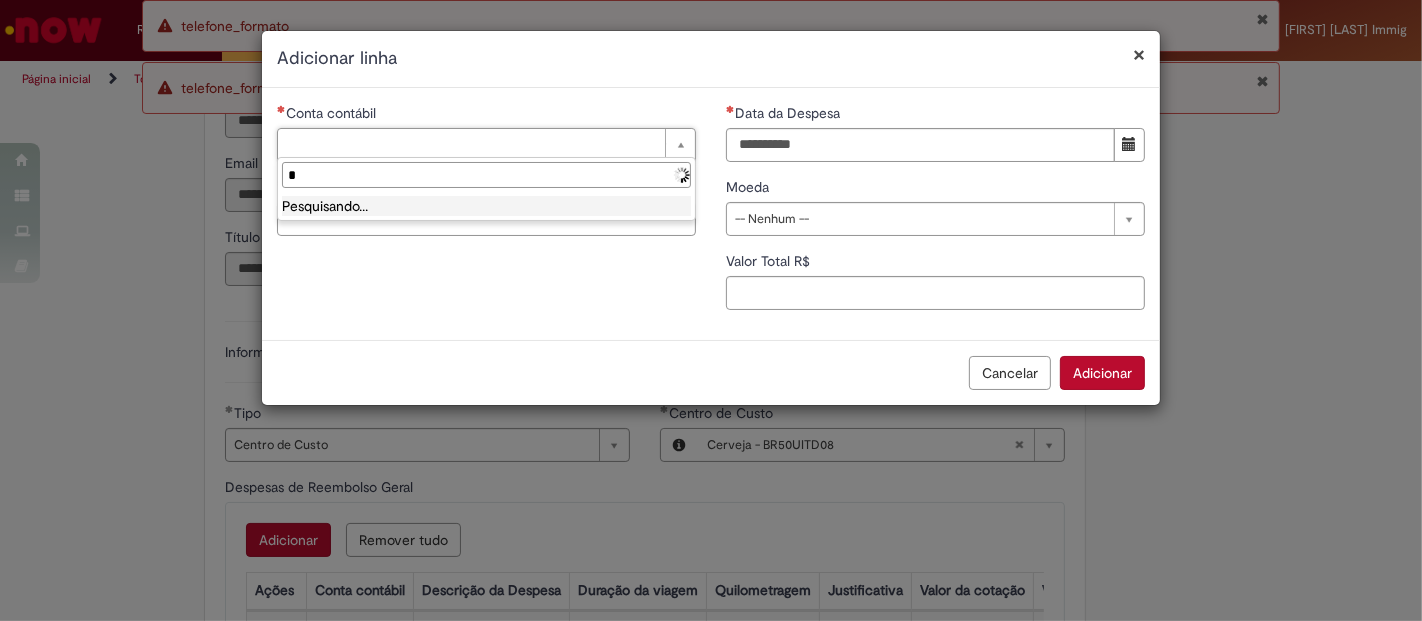 type 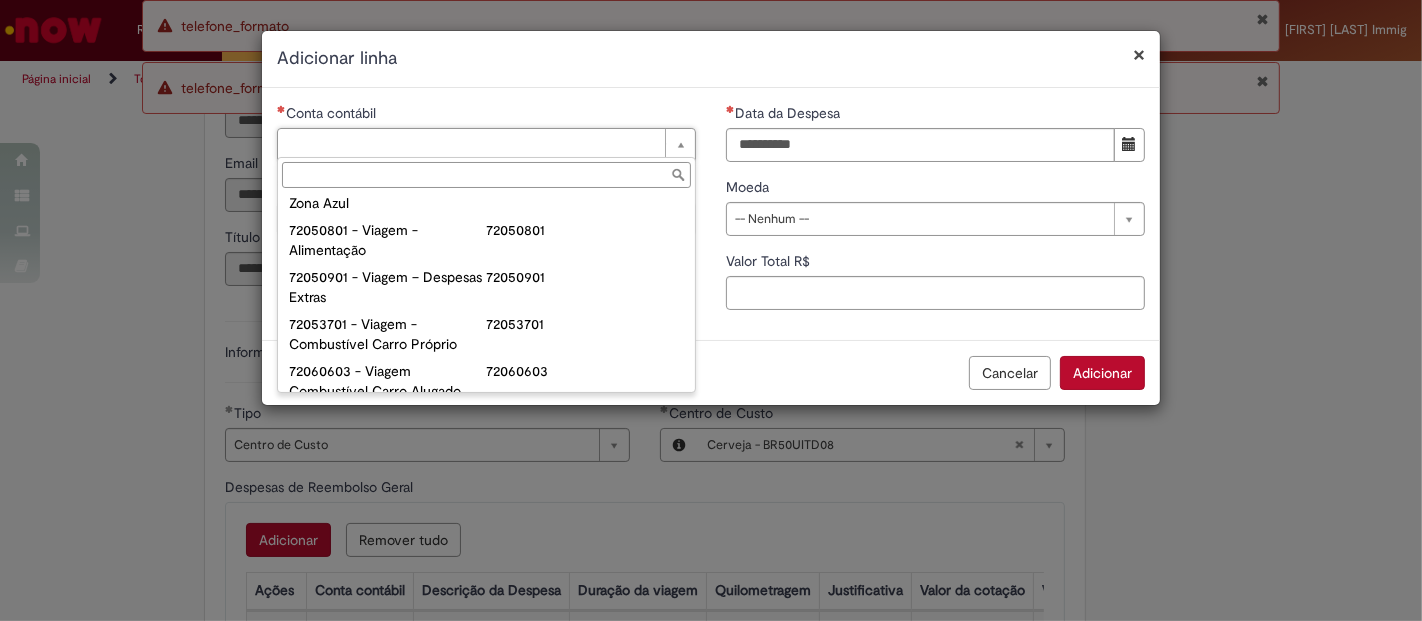 scroll, scrollTop: 1245, scrollLeft: 0, axis: vertical 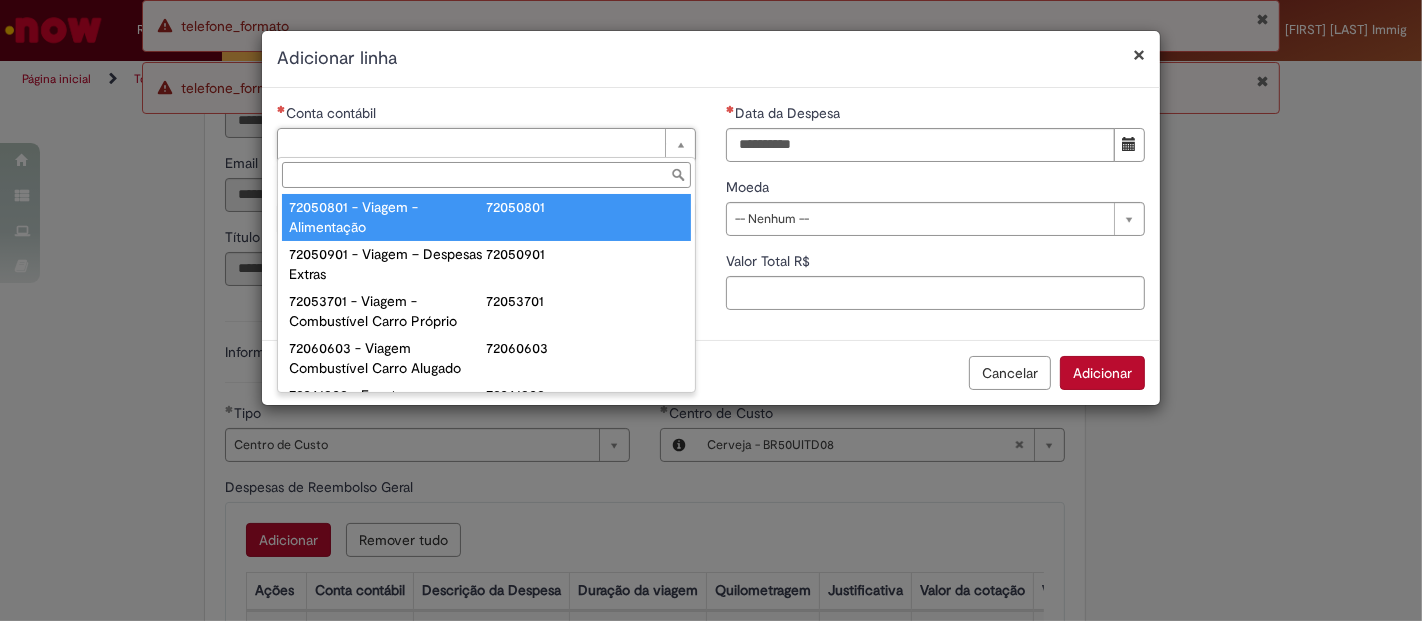 type on "**********" 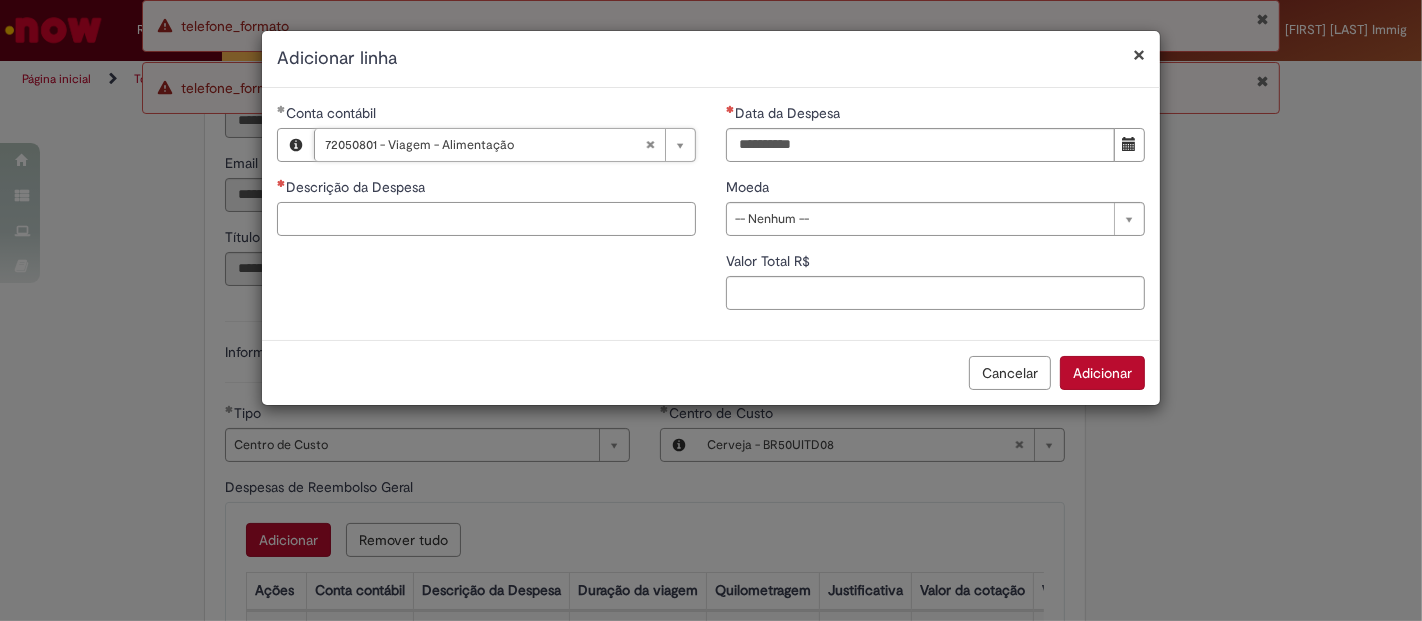 click on "Descrição da Despesa" at bounding box center [486, 219] 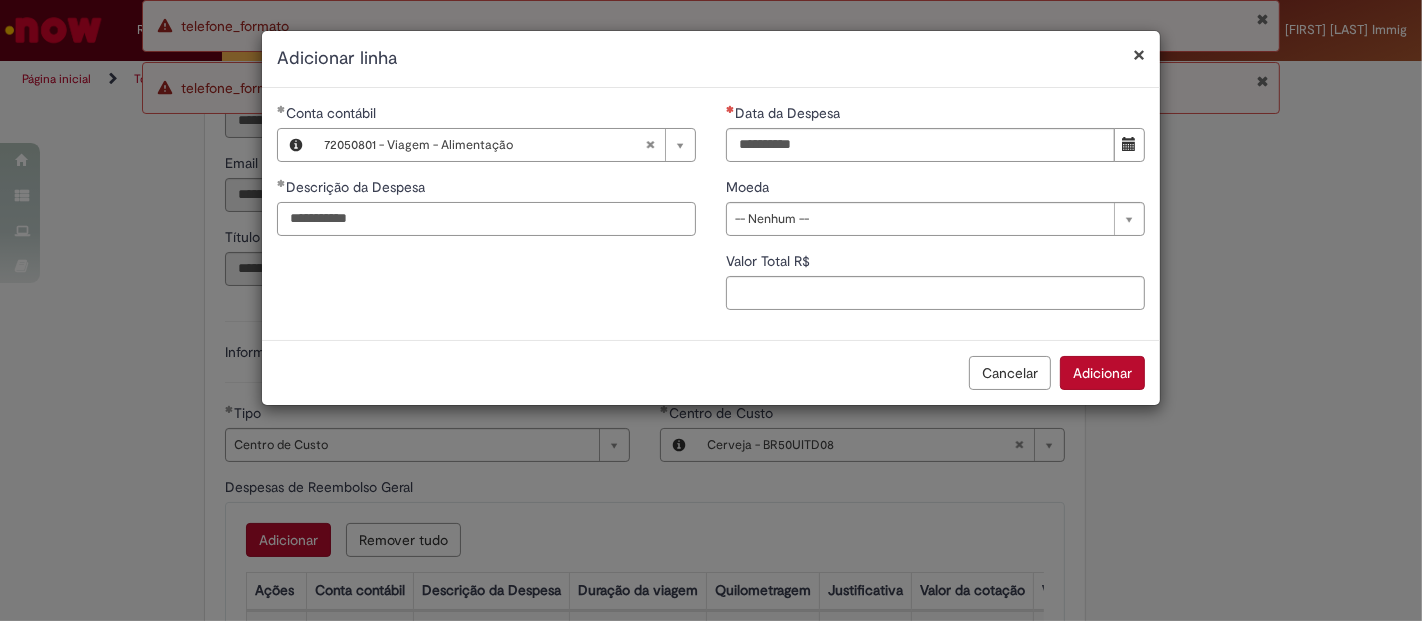 type on "**********" 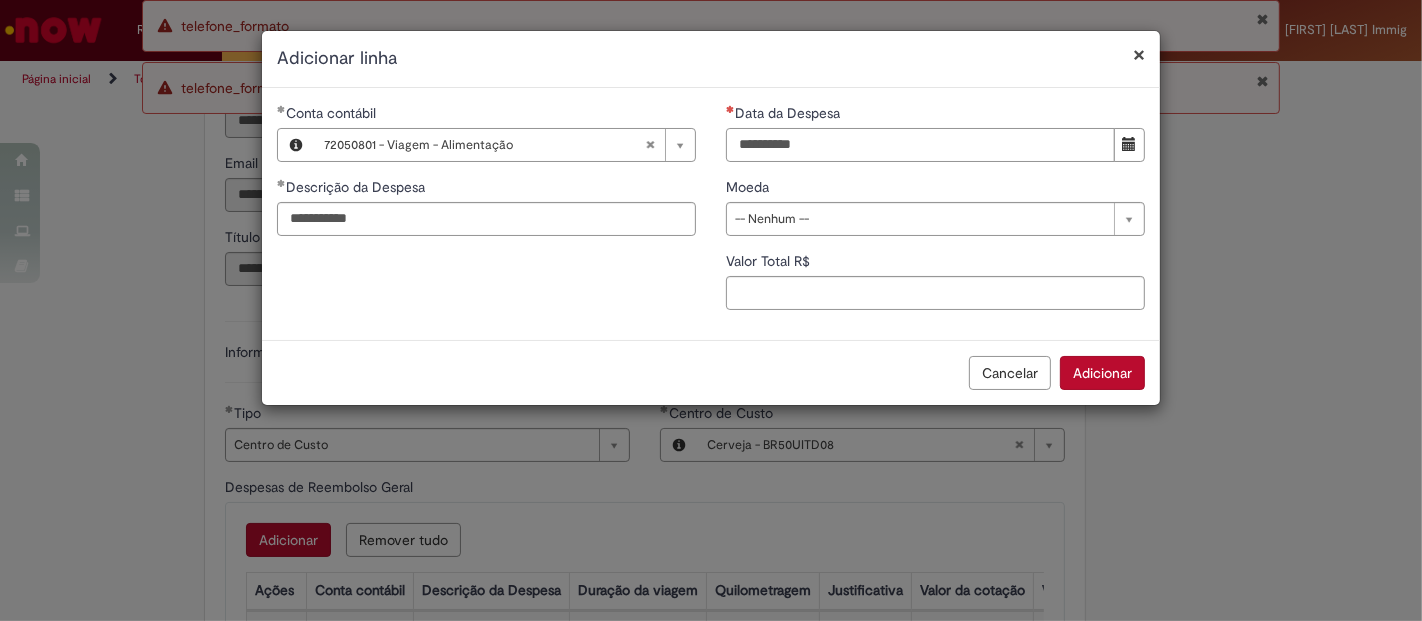 click on "Data da Despesa" at bounding box center [920, 145] 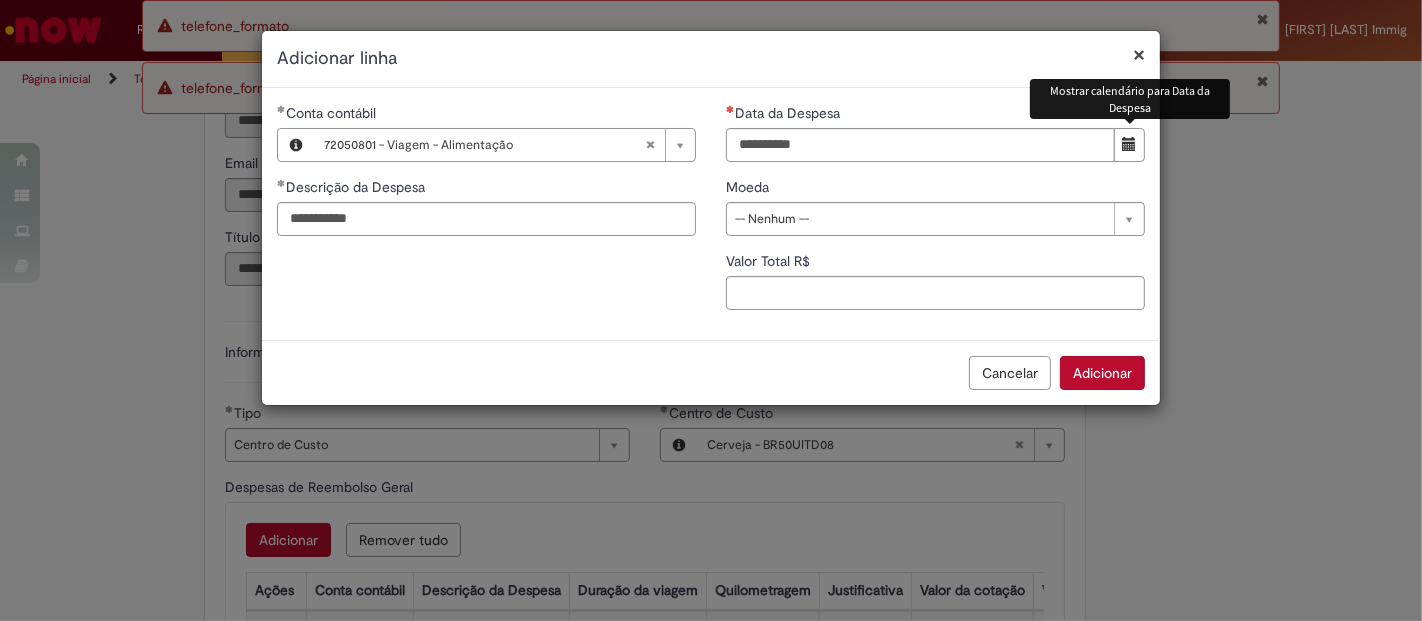 click at bounding box center [1130, 144] 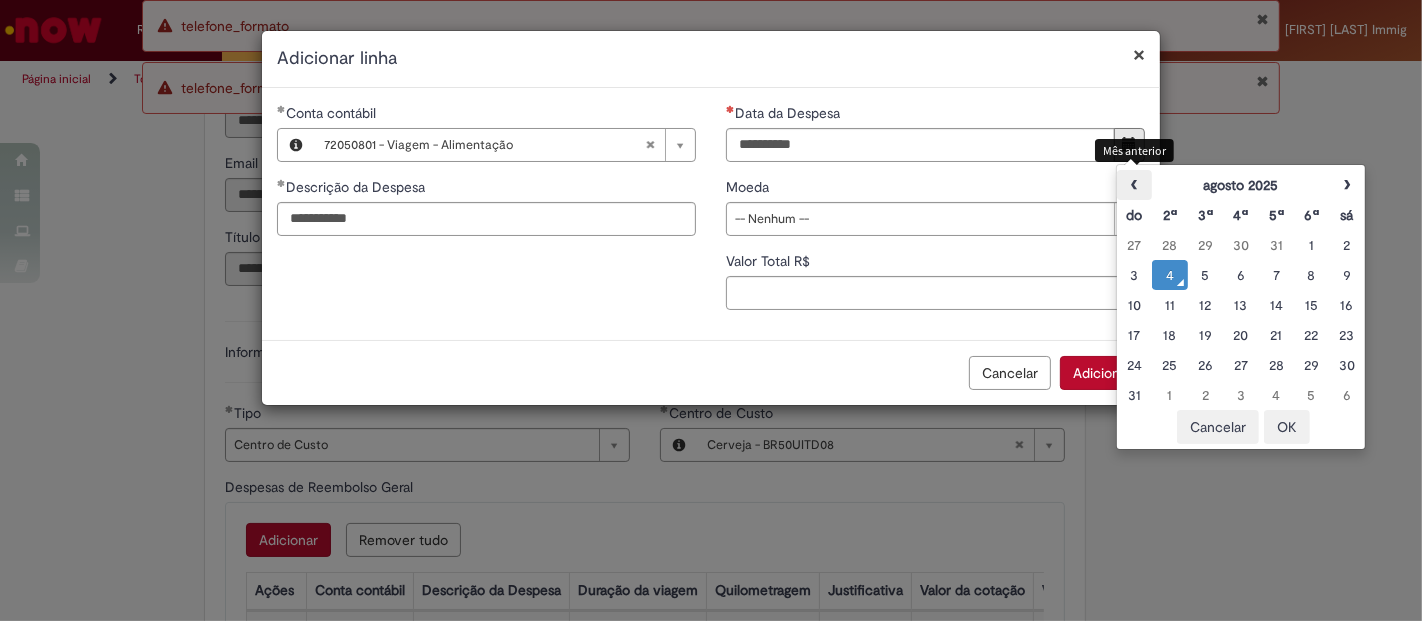 click on "‹" at bounding box center (1134, 185) 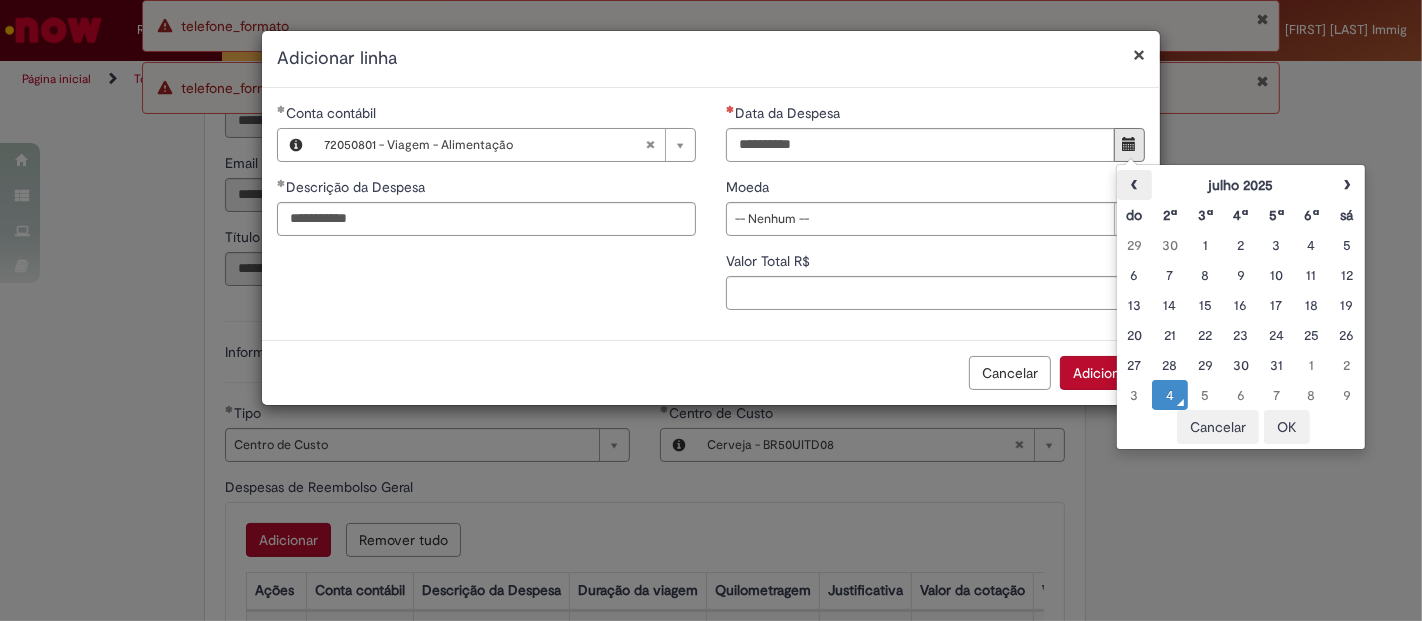 click on "‹" at bounding box center [1134, 185] 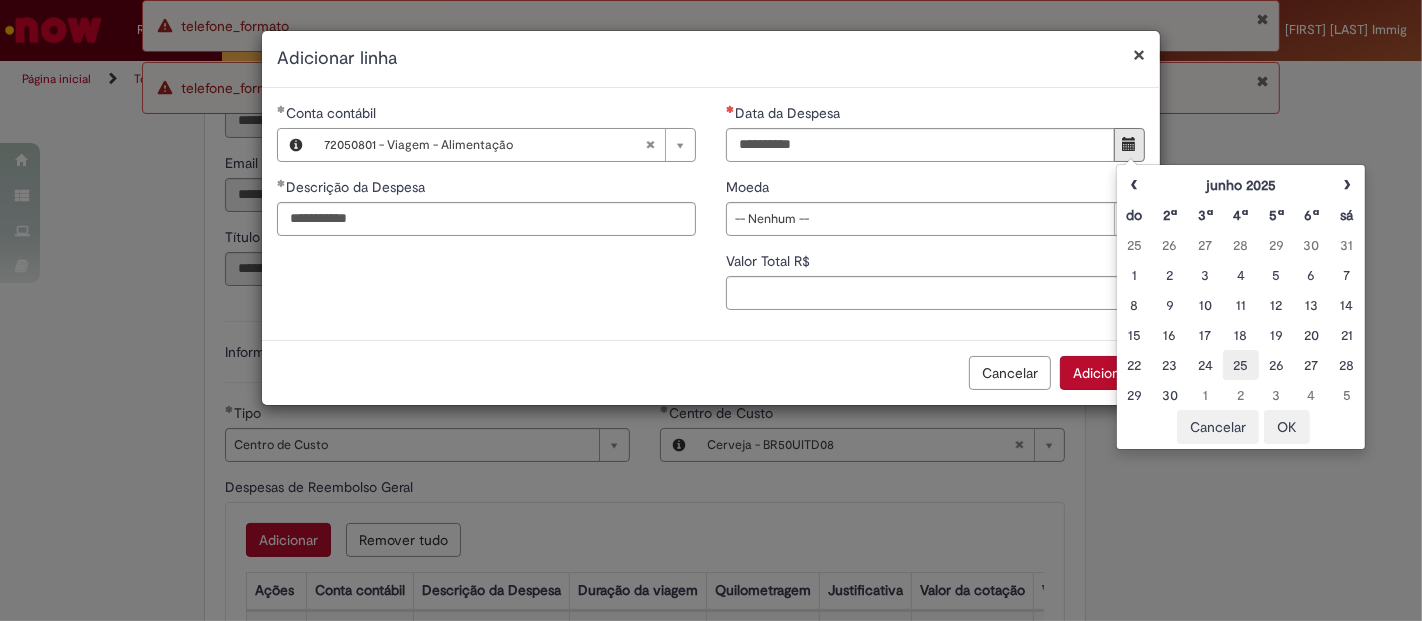 click on "25" at bounding box center [1240, 365] 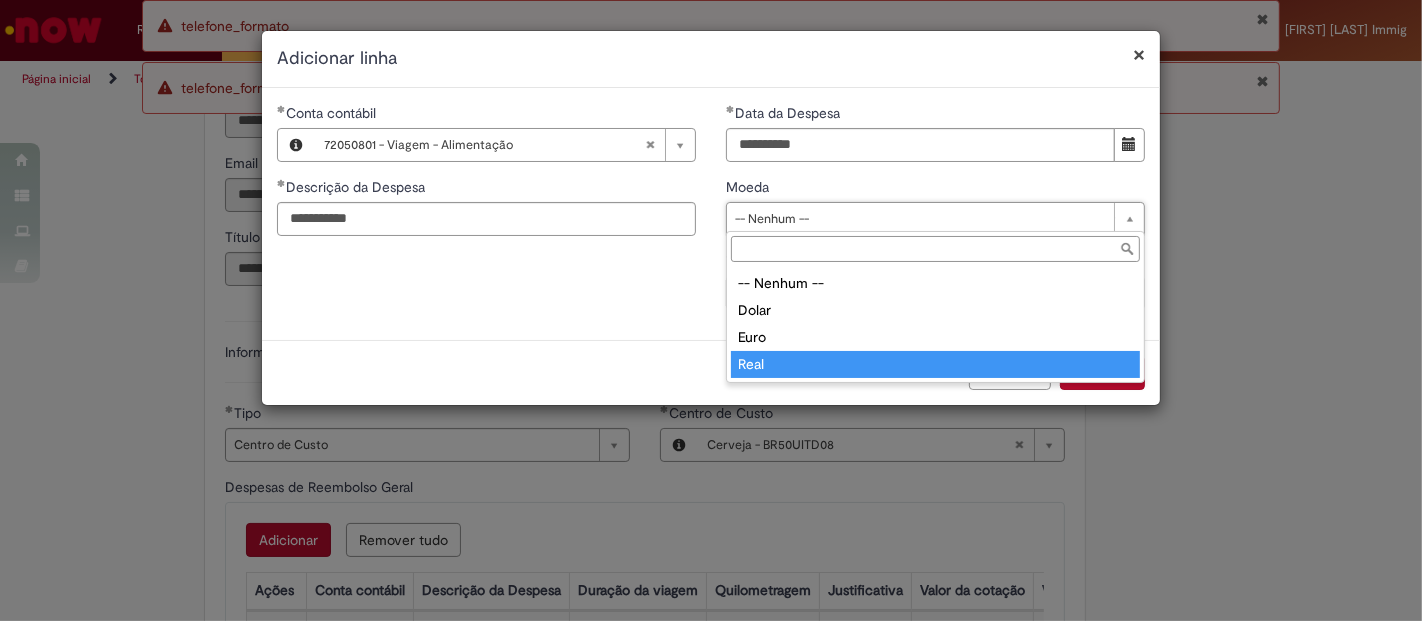 type on "****" 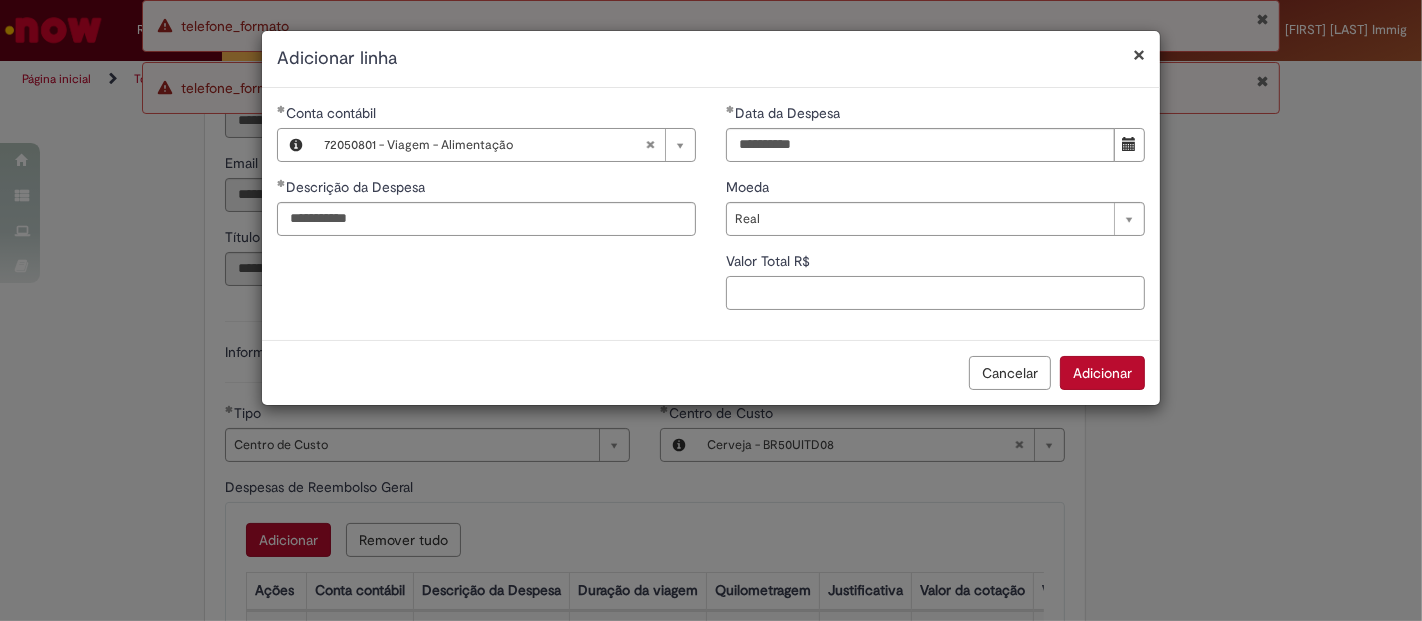 click on "Valor Total R$" at bounding box center [935, 293] 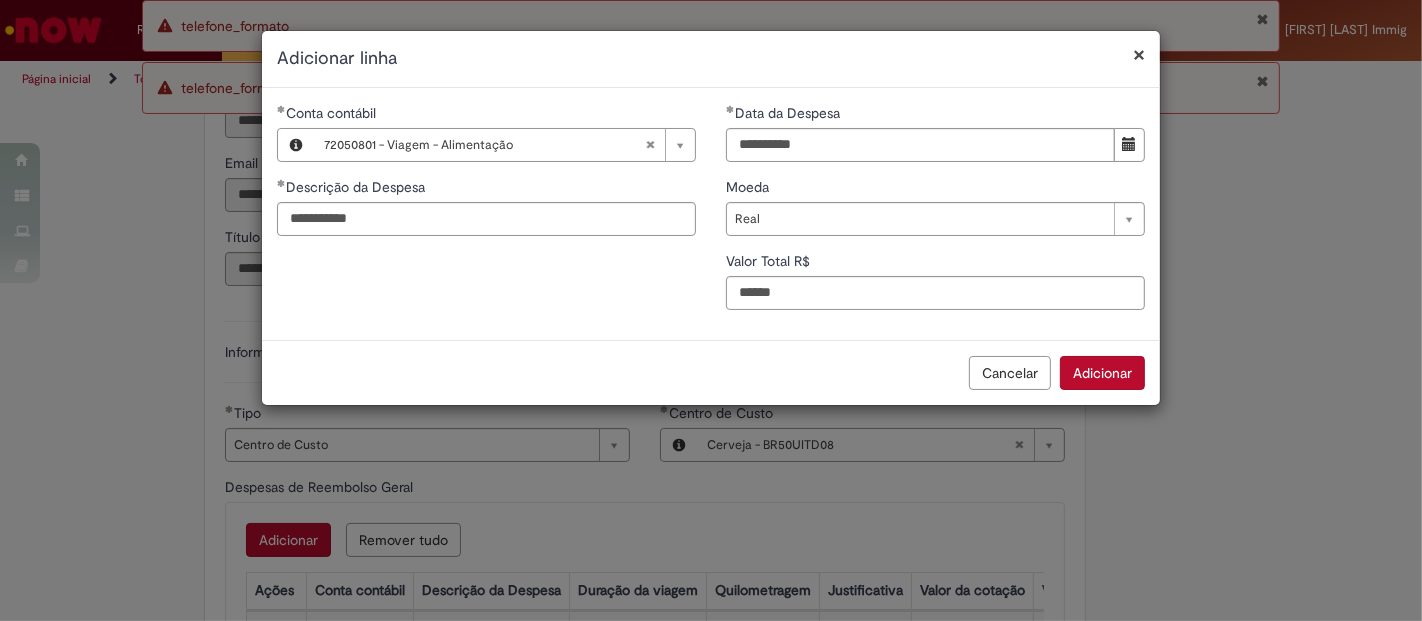 type on "******" 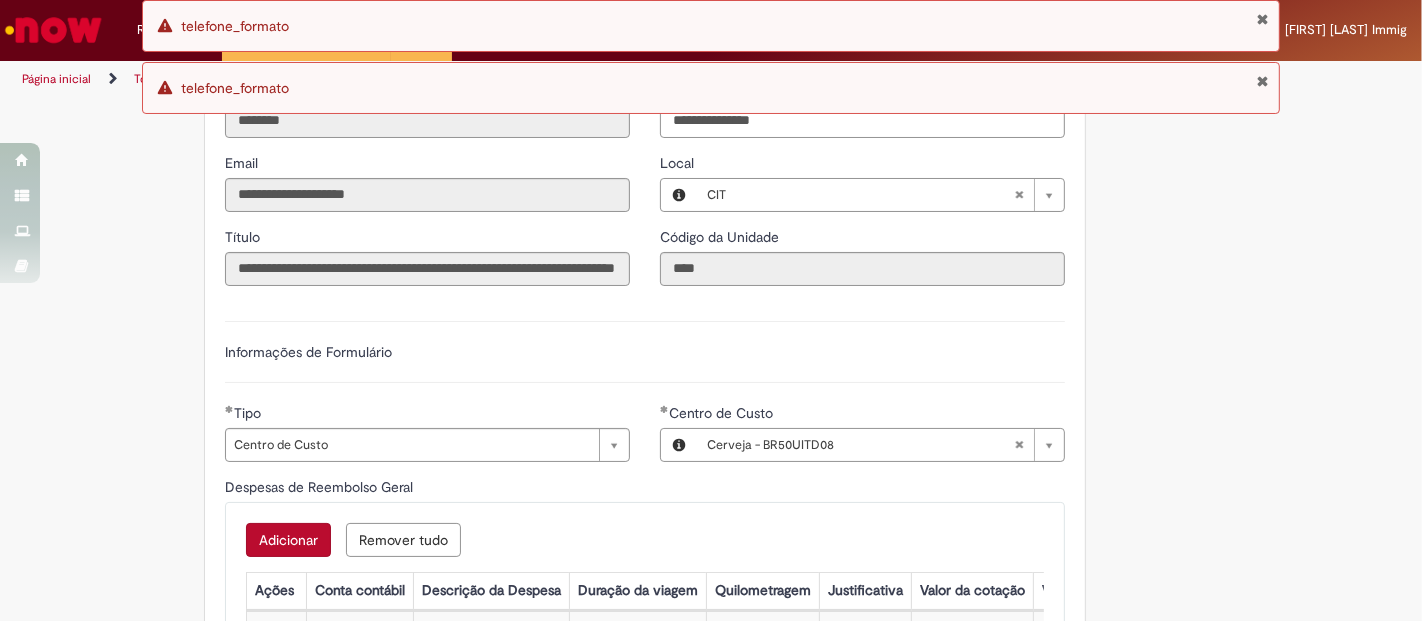 type 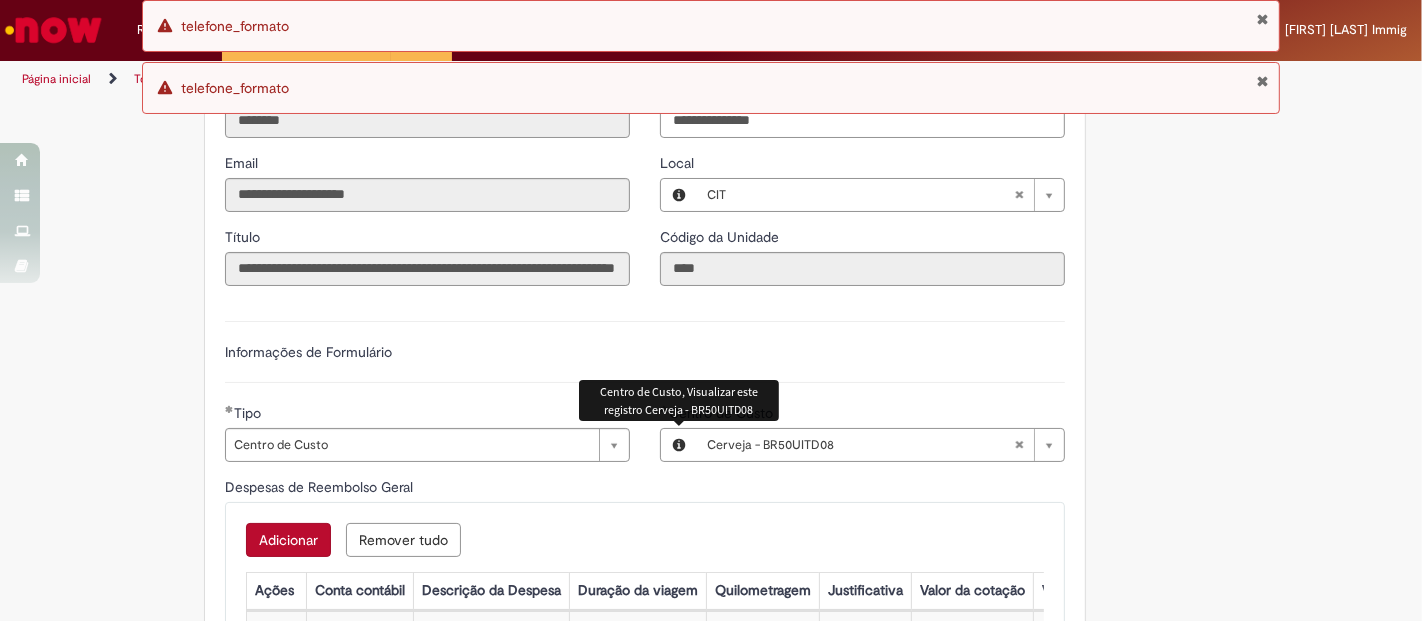 scroll, scrollTop: 909, scrollLeft: 0, axis: vertical 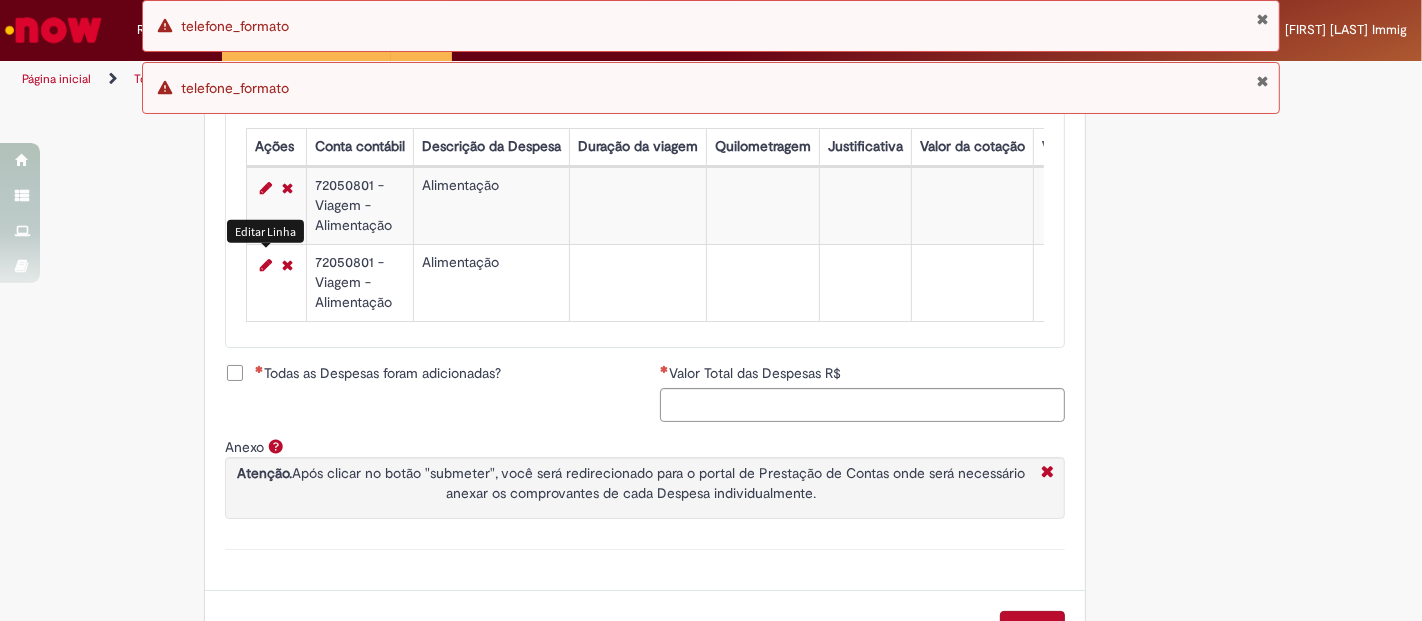 click at bounding box center [266, 265] 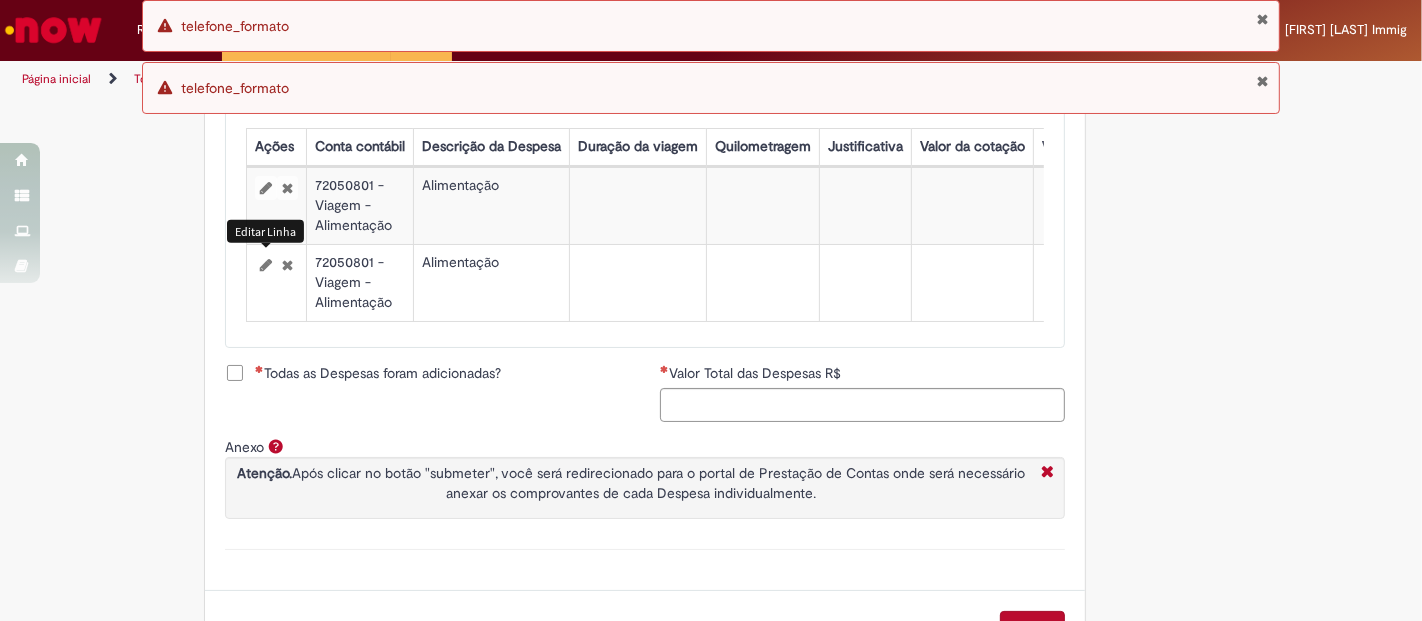 select on "****" 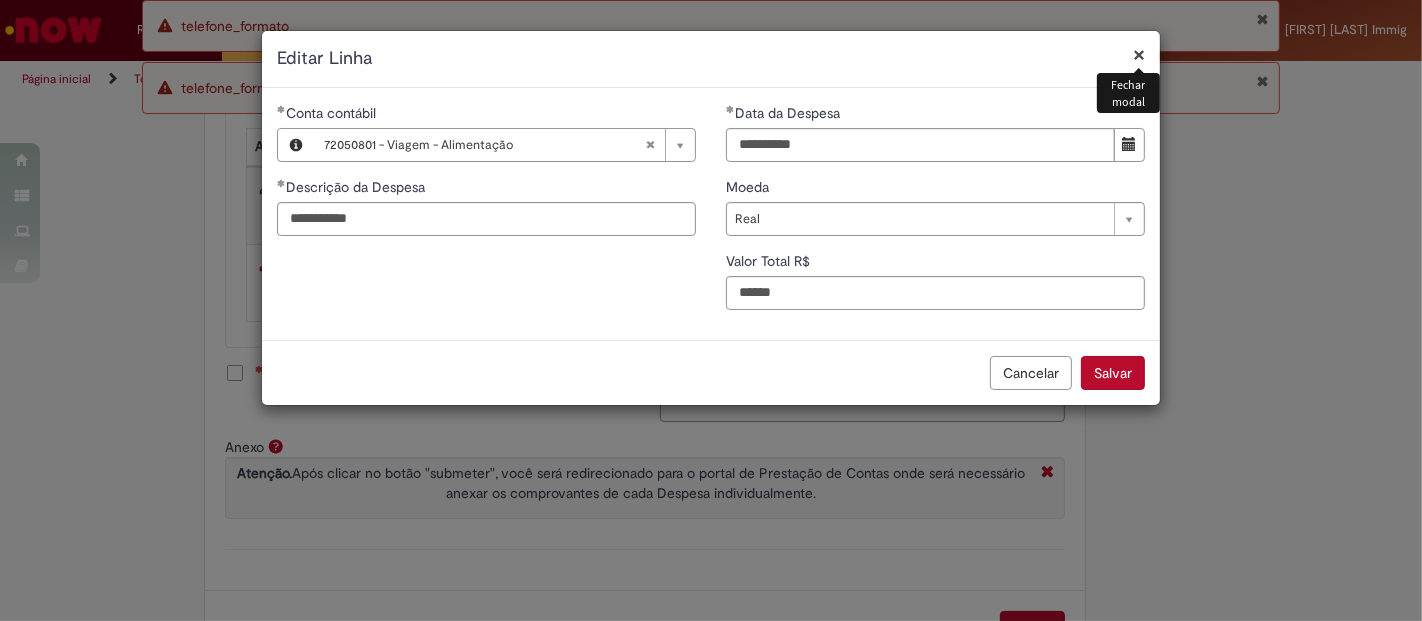 click on "Salvar" at bounding box center (1113, 373) 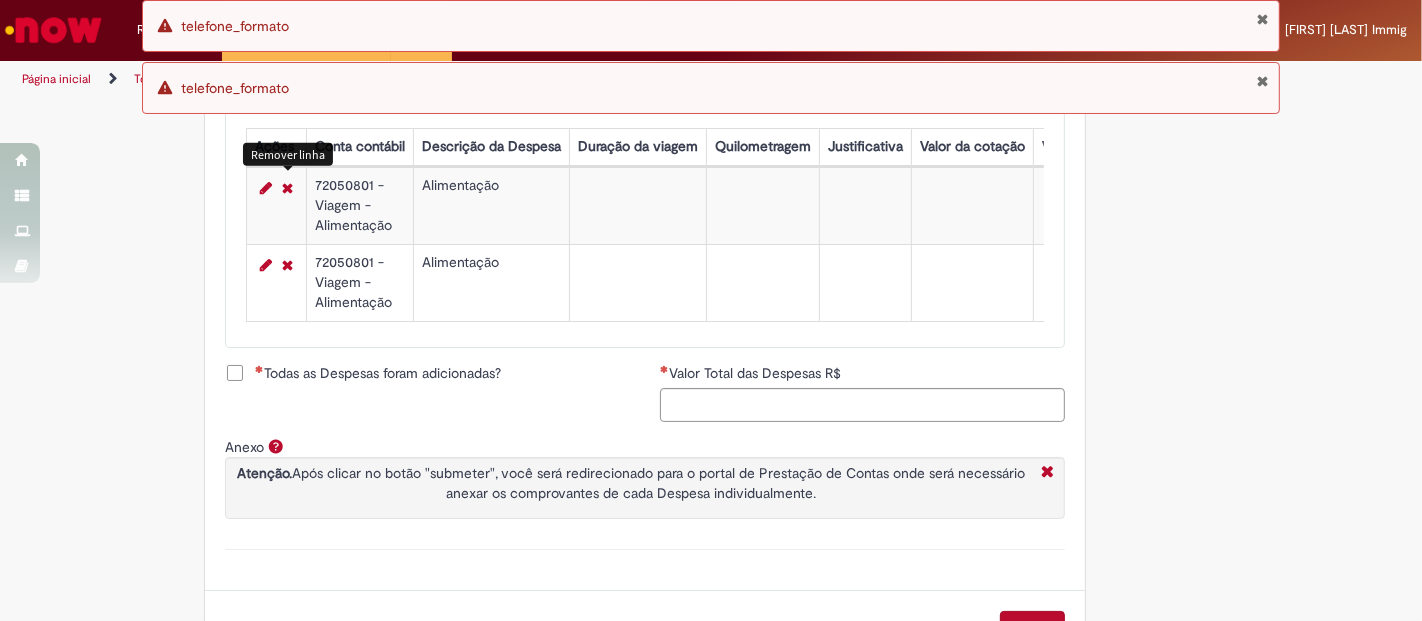 scroll, scrollTop: 465, scrollLeft: 0, axis: vertical 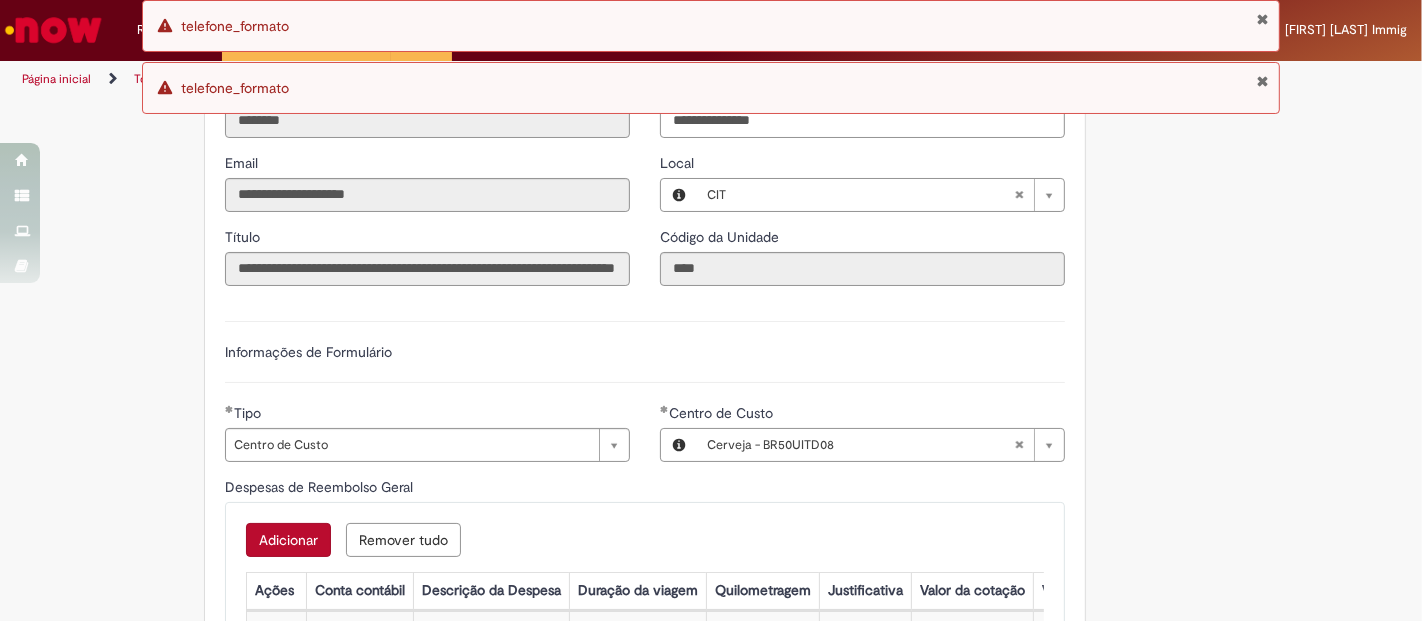 click on "Adicionar" at bounding box center [288, 540] 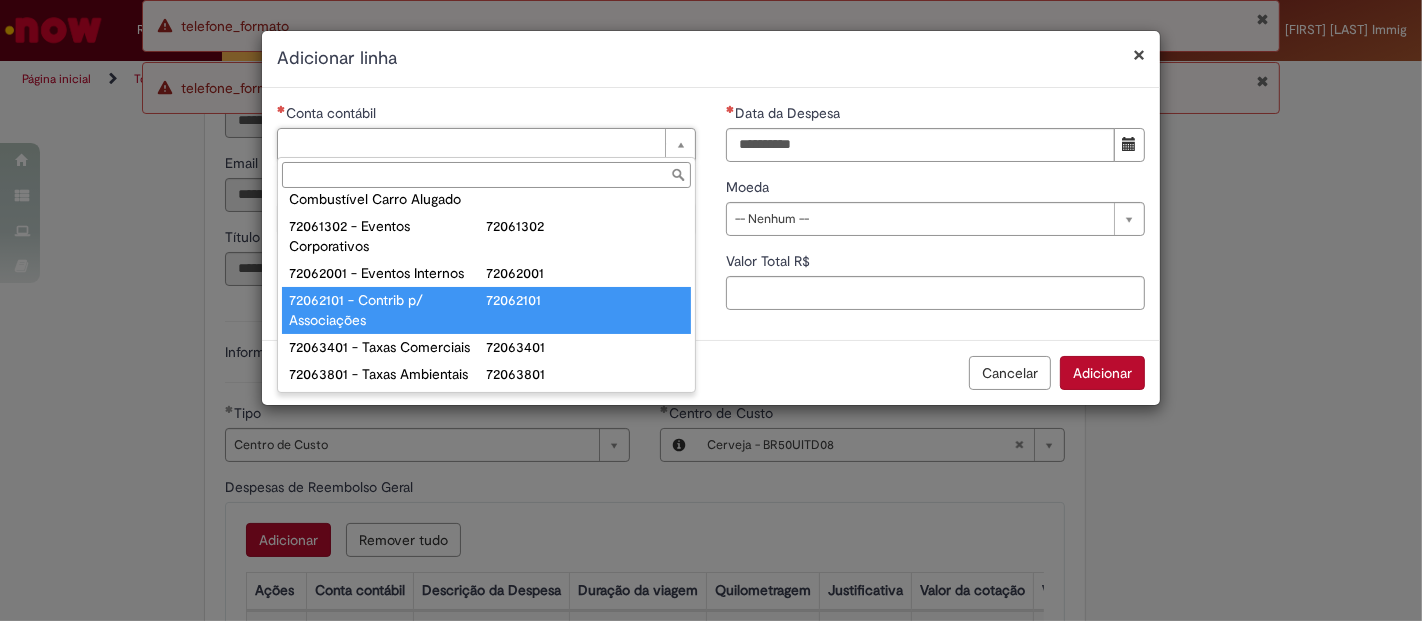 scroll, scrollTop: 1028, scrollLeft: 0, axis: vertical 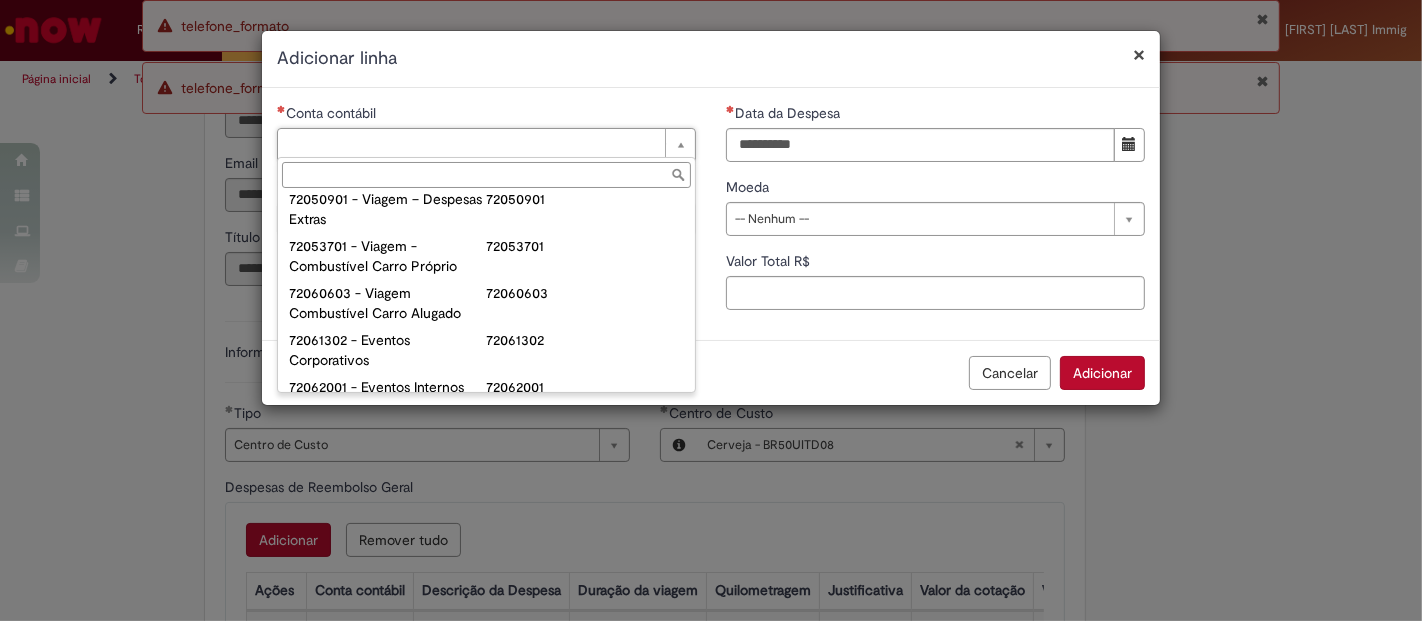 type on "**********" 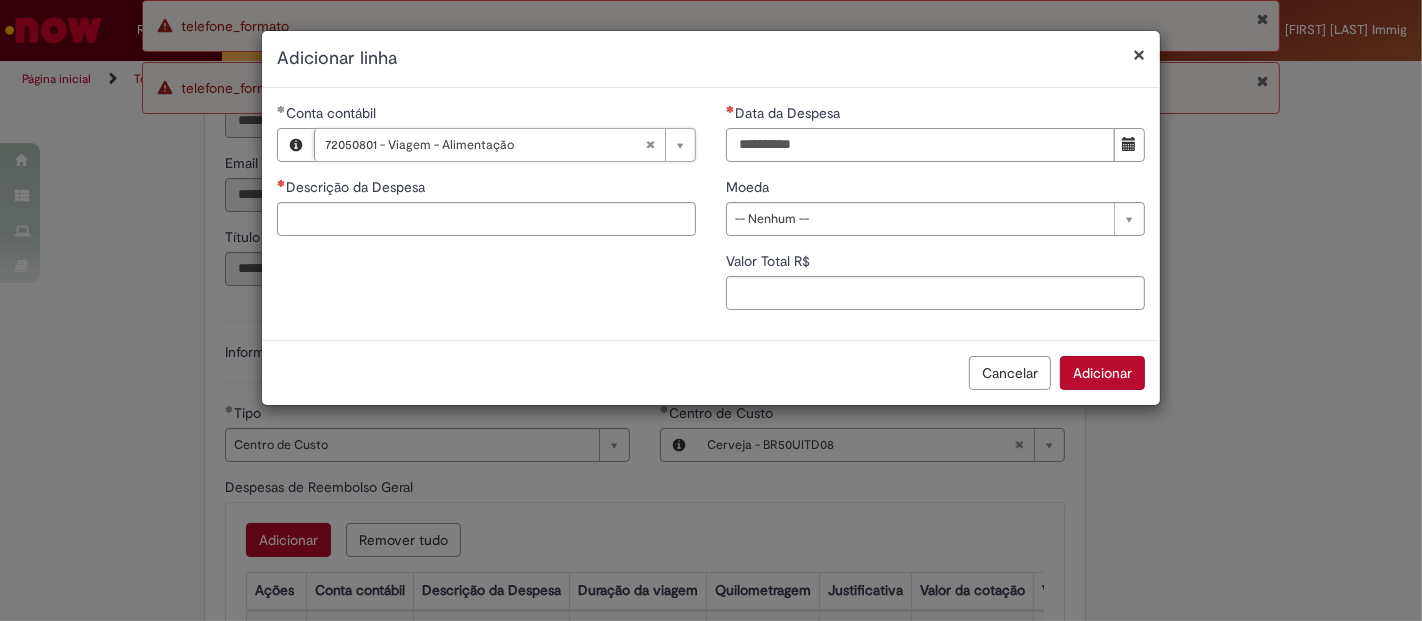 click on "Data da Despesa" at bounding box center [920, 145] 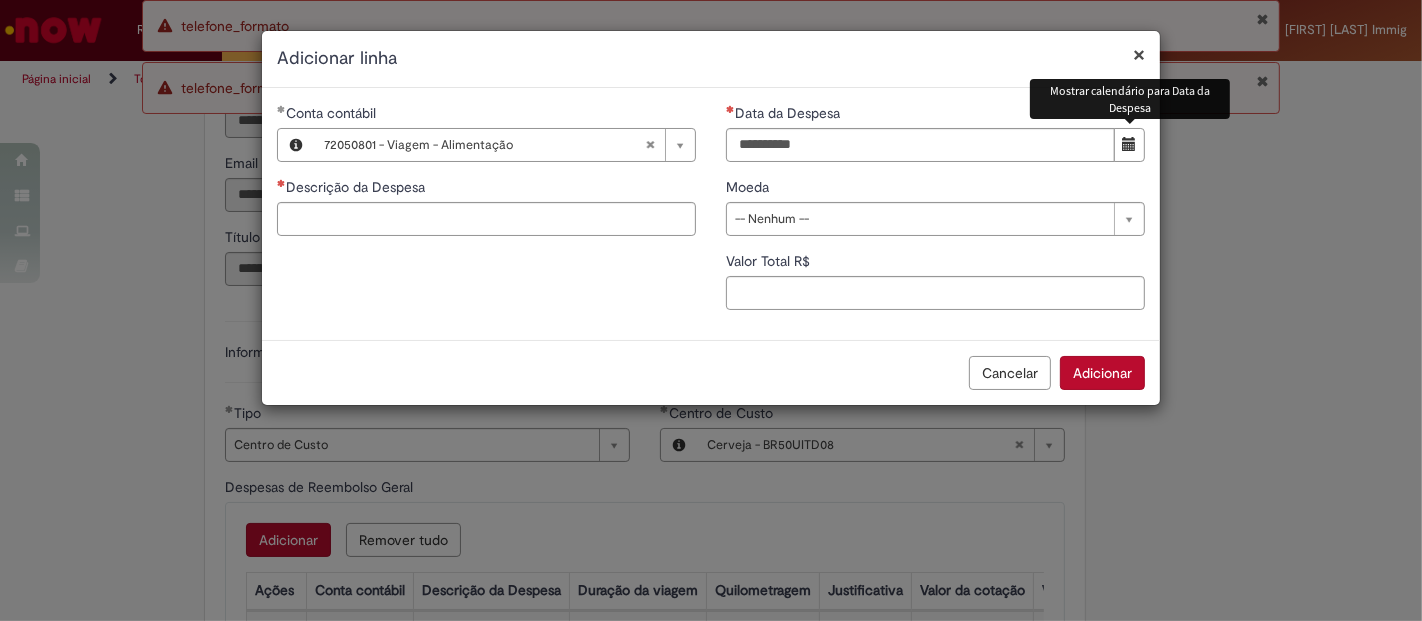 click at bounding box center (1130, 144) 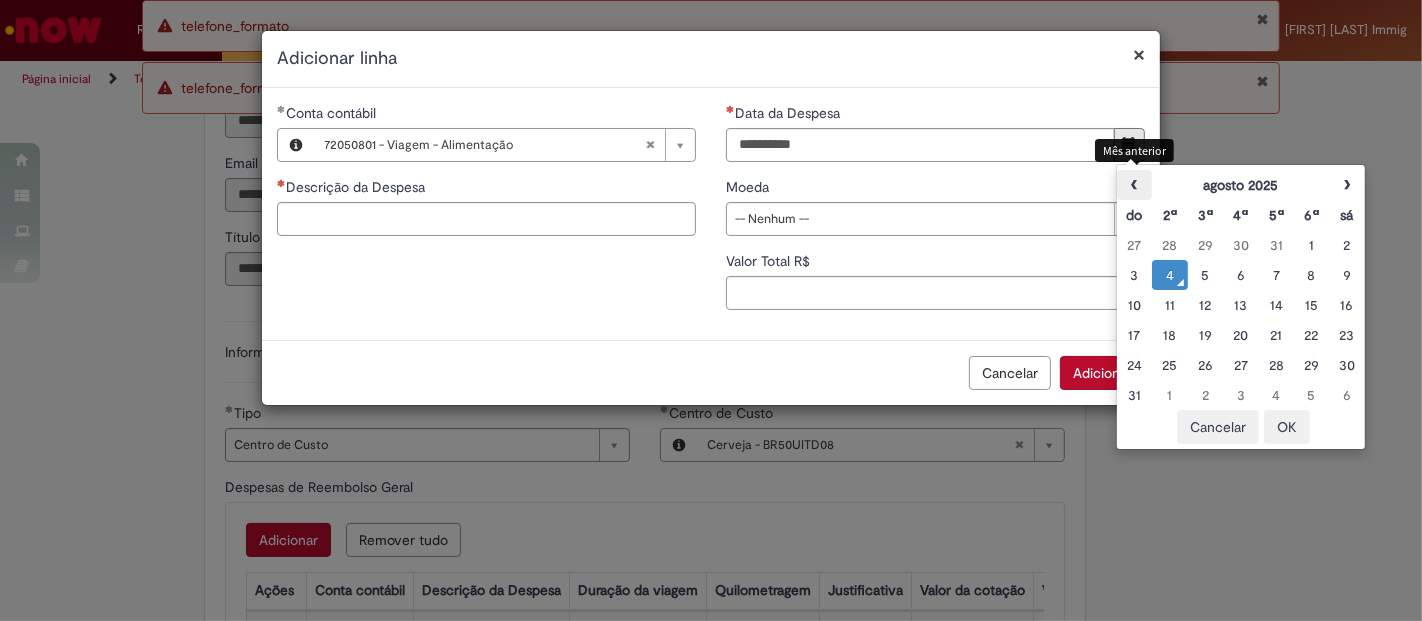click on "‹" at bounding box center (1134, 185) 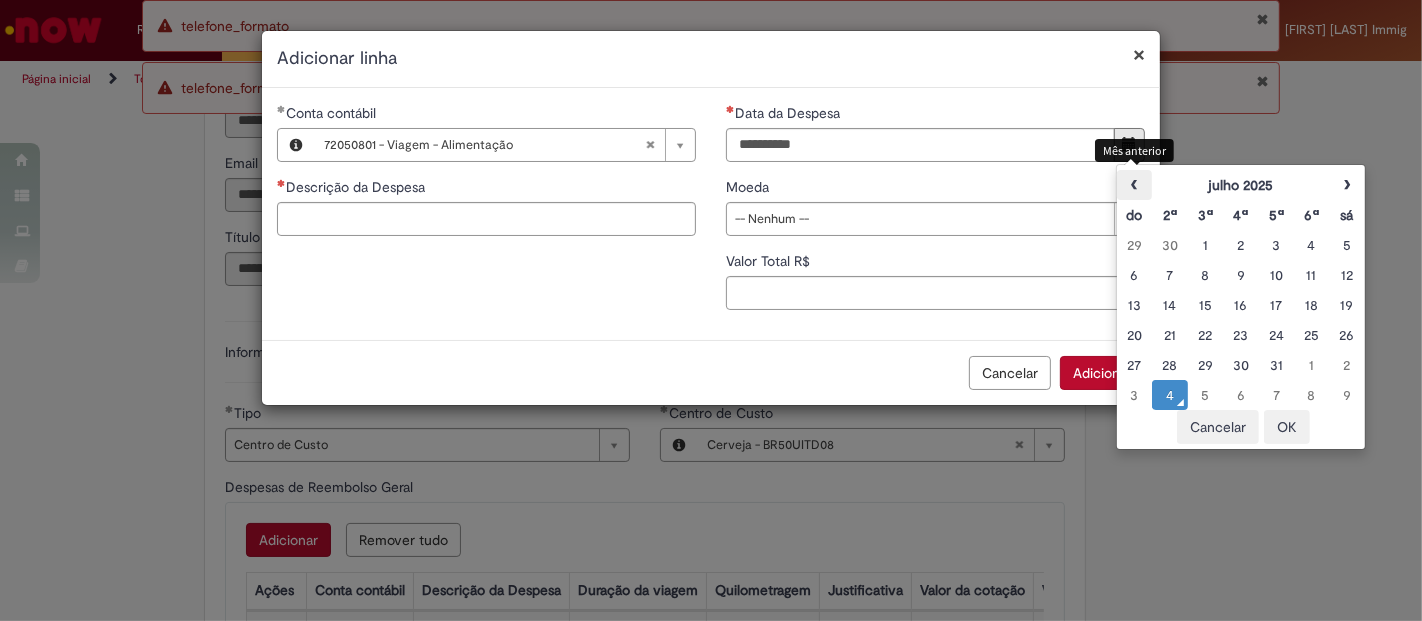 click on "‹" at bounding box center (1134, 185) 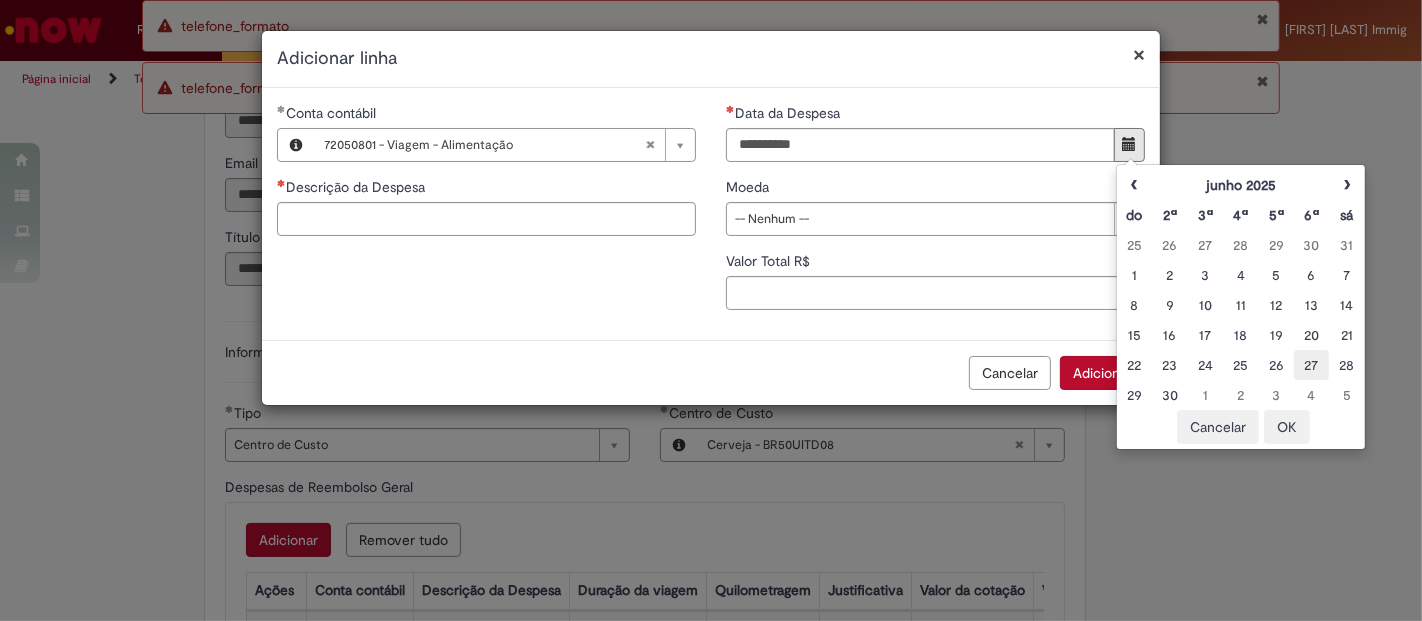 click on "27" at bounding box center (1311, 365) 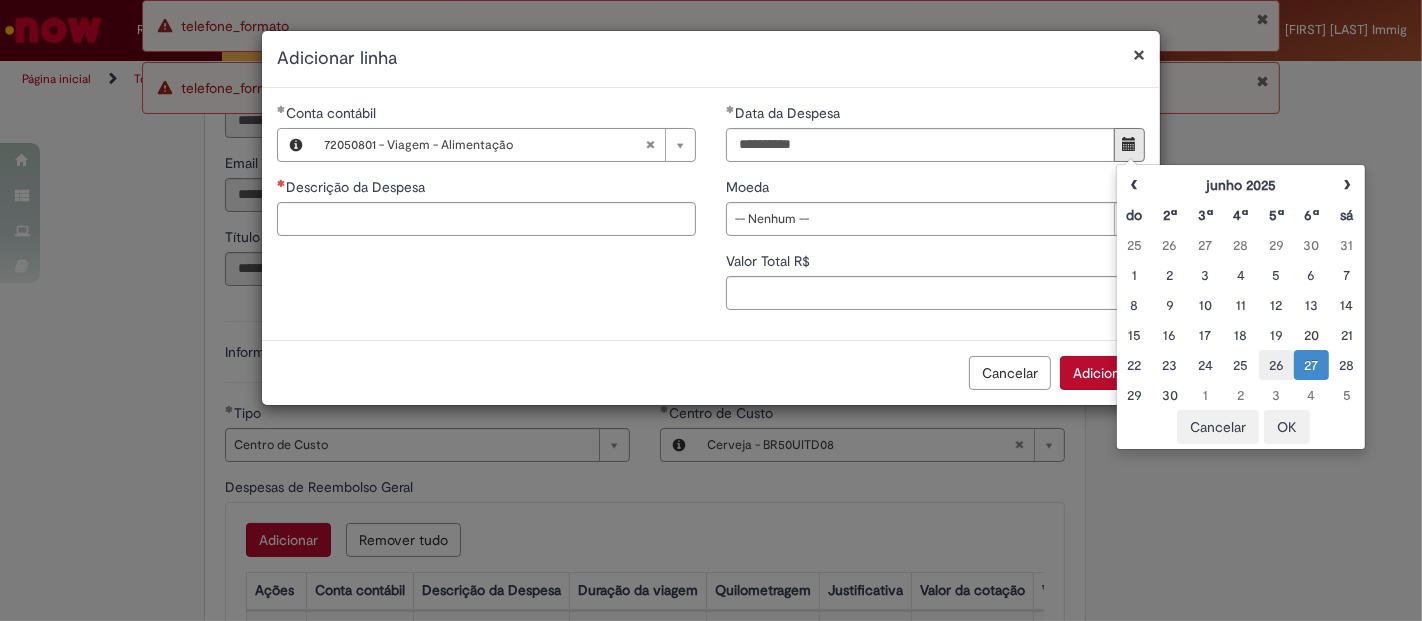 click on "26" at bounding box center [1276, 365] 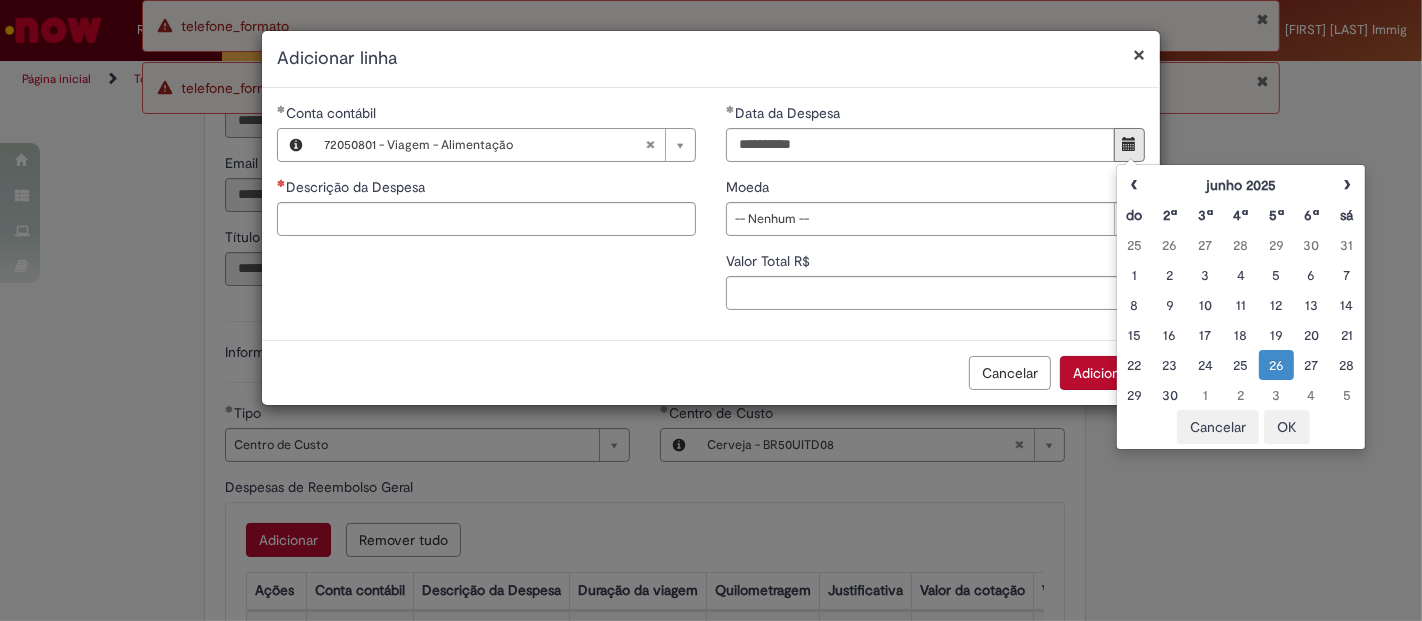 click on "OK" at bounding box center (1287, 427) 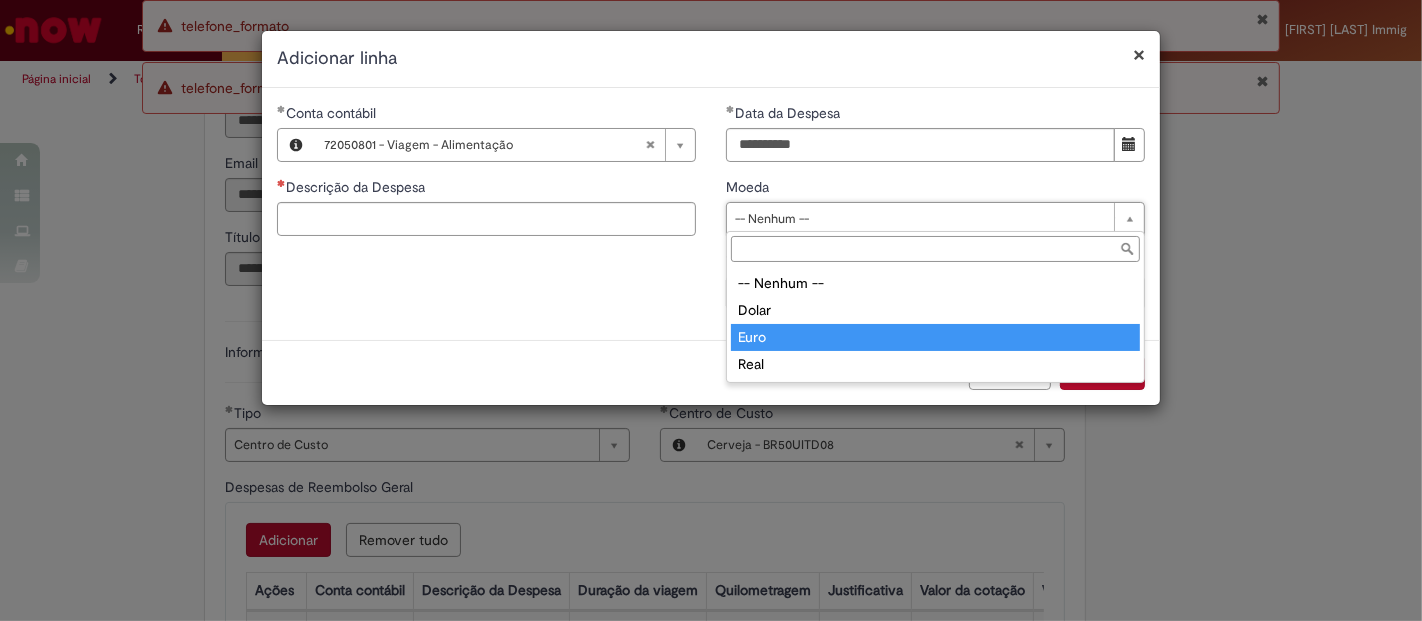 type on "****" 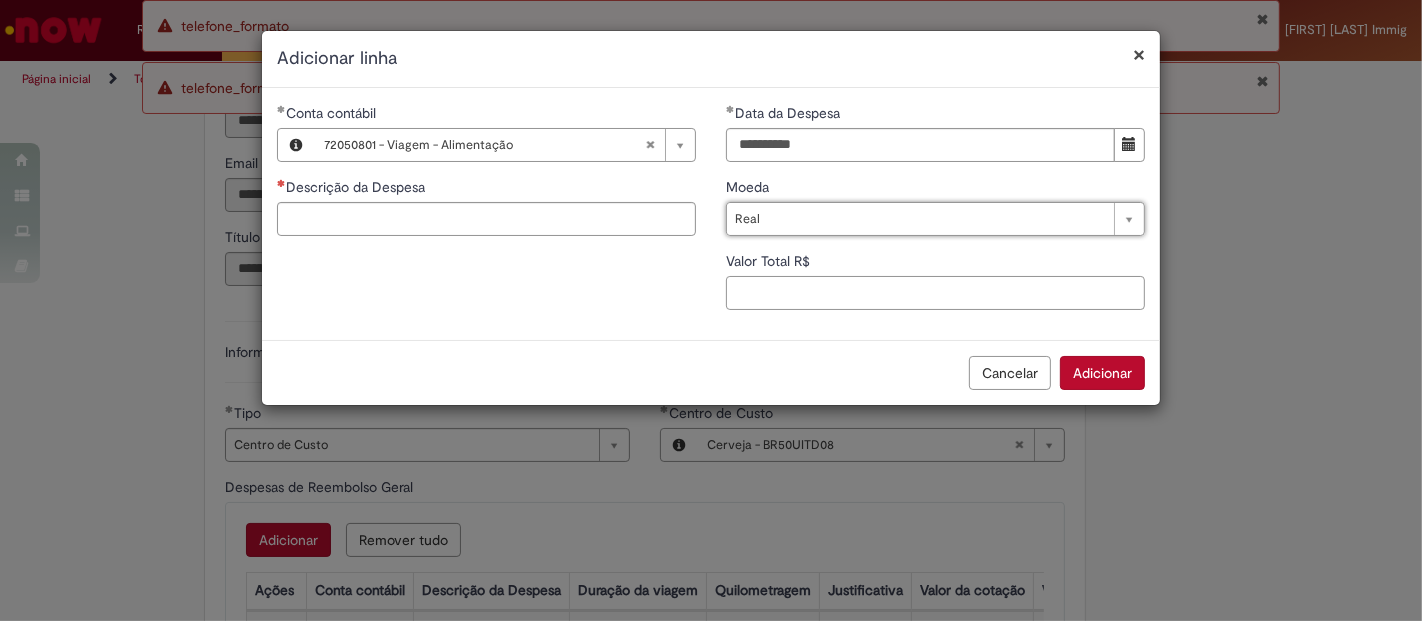 click on "Valor Total R$" at bounding box center (935, 293) 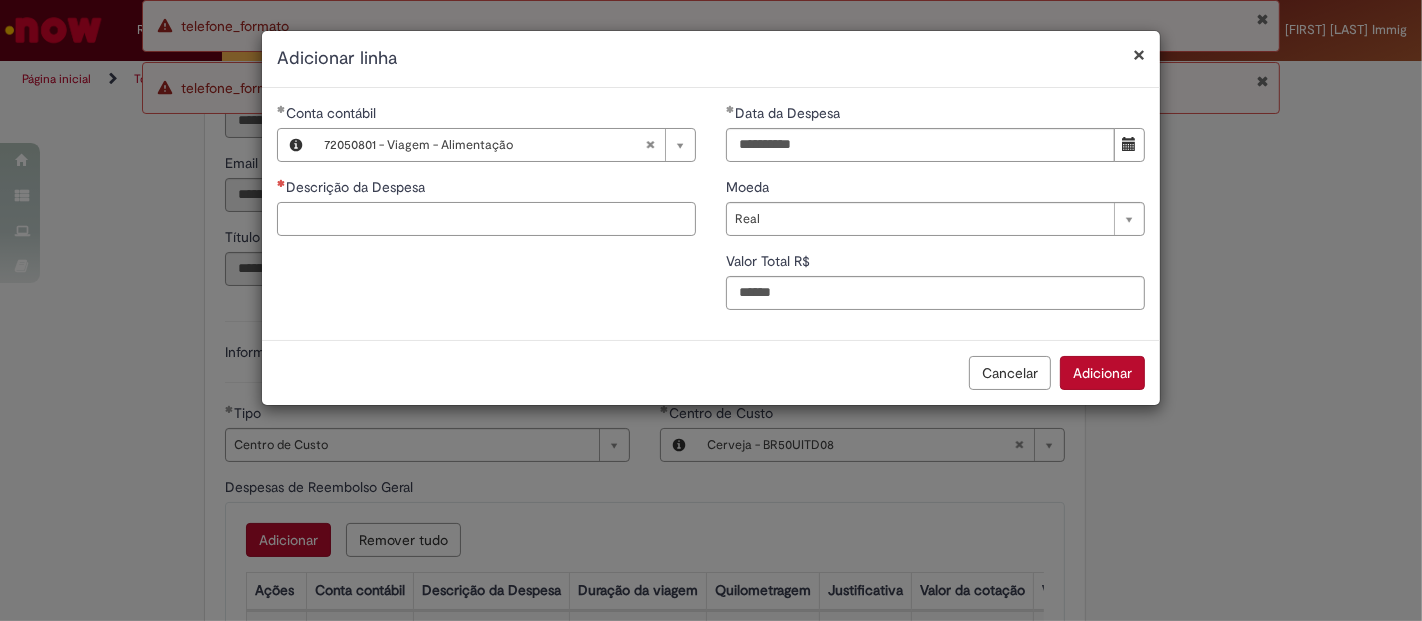 type on "******" 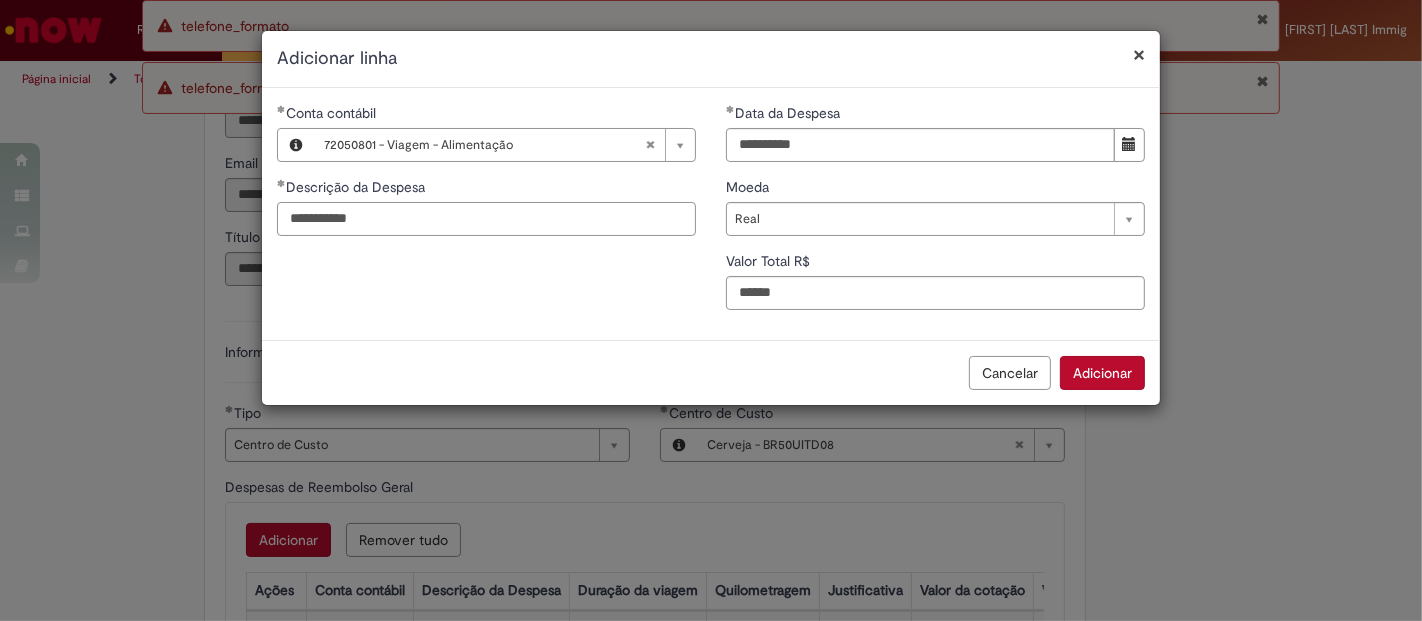 type on "**********" 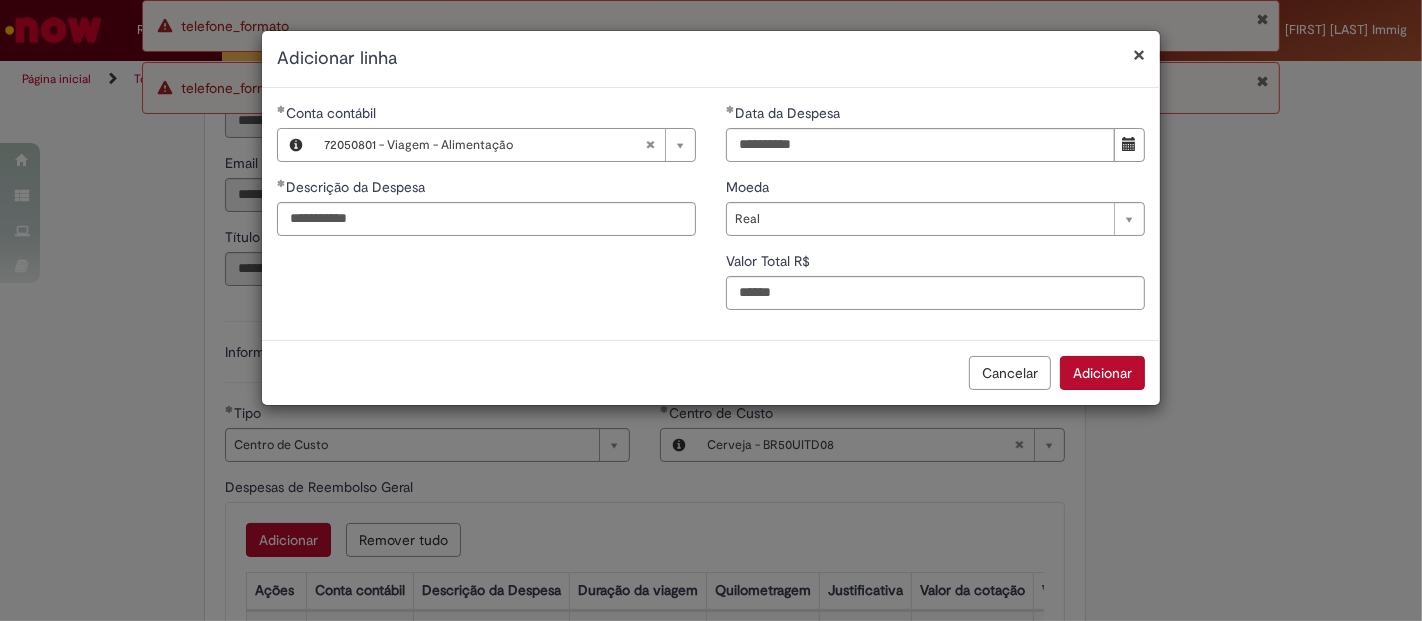 click on "Adicionar" at bounding box center (1102, 373) 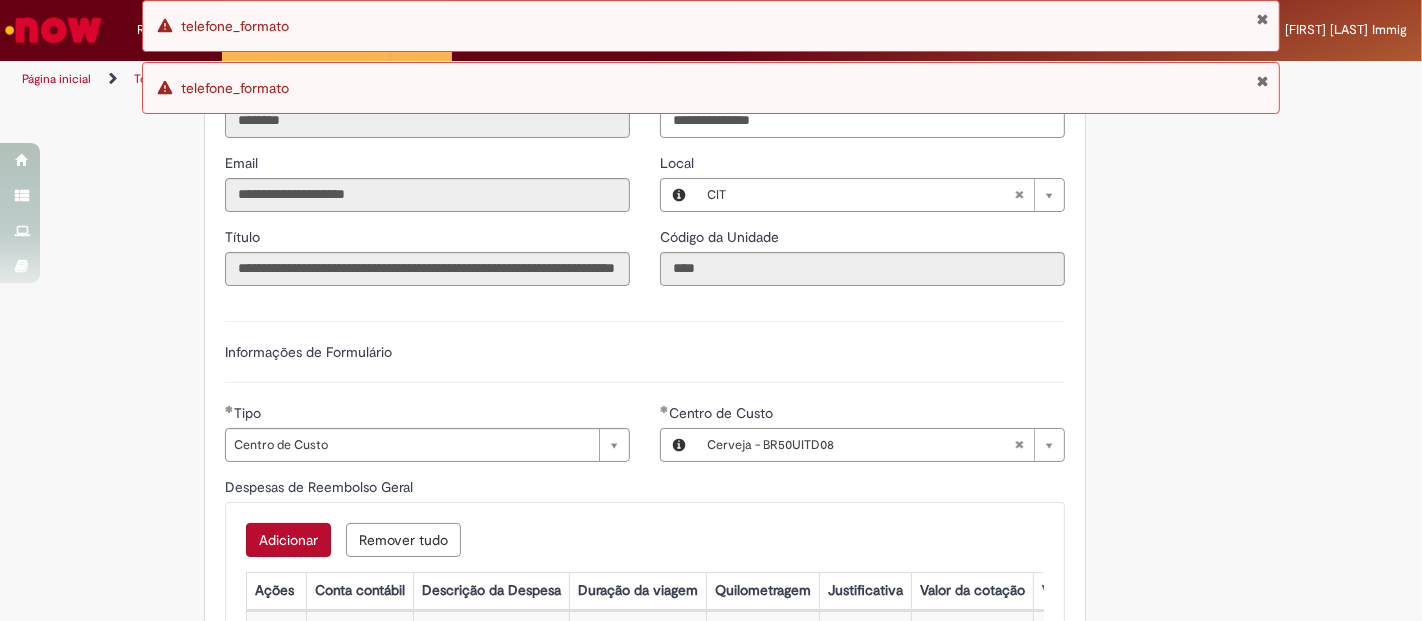 scroll, scrollTop: 909, scrollLeft: 0, axis: vertical 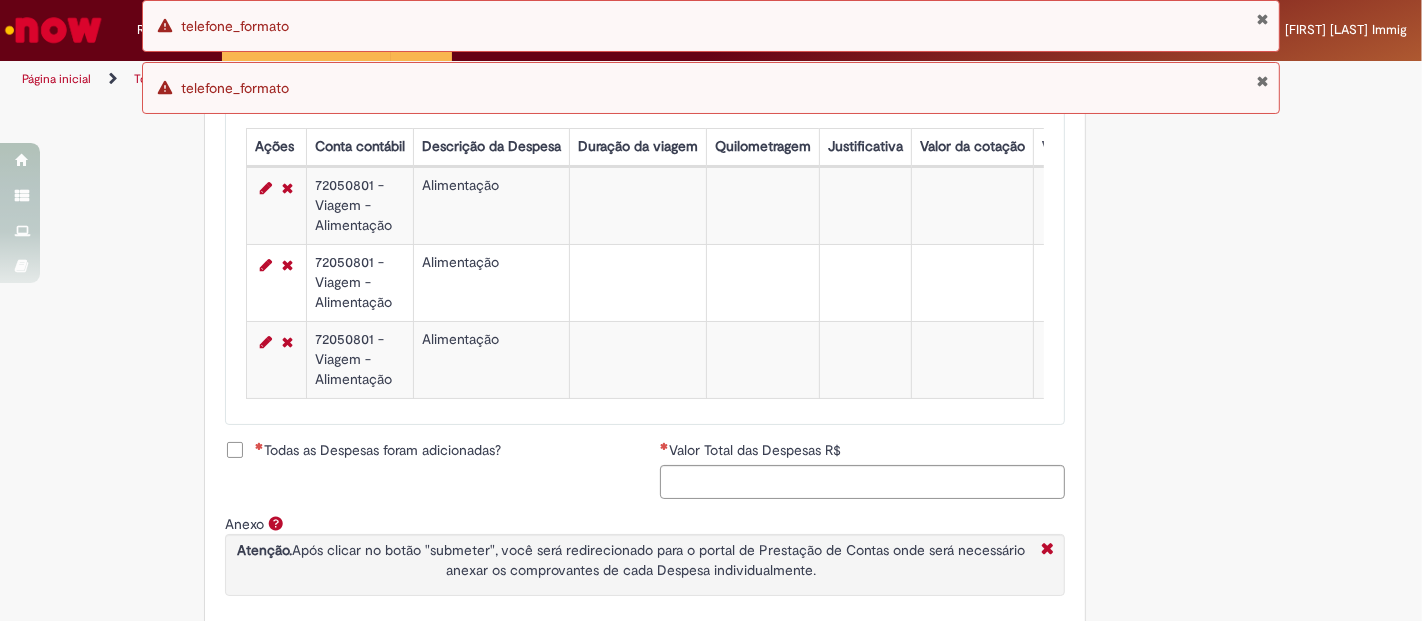 click on "Todas as Despesas foram adicionadas?" at bounding box center [378, 450] 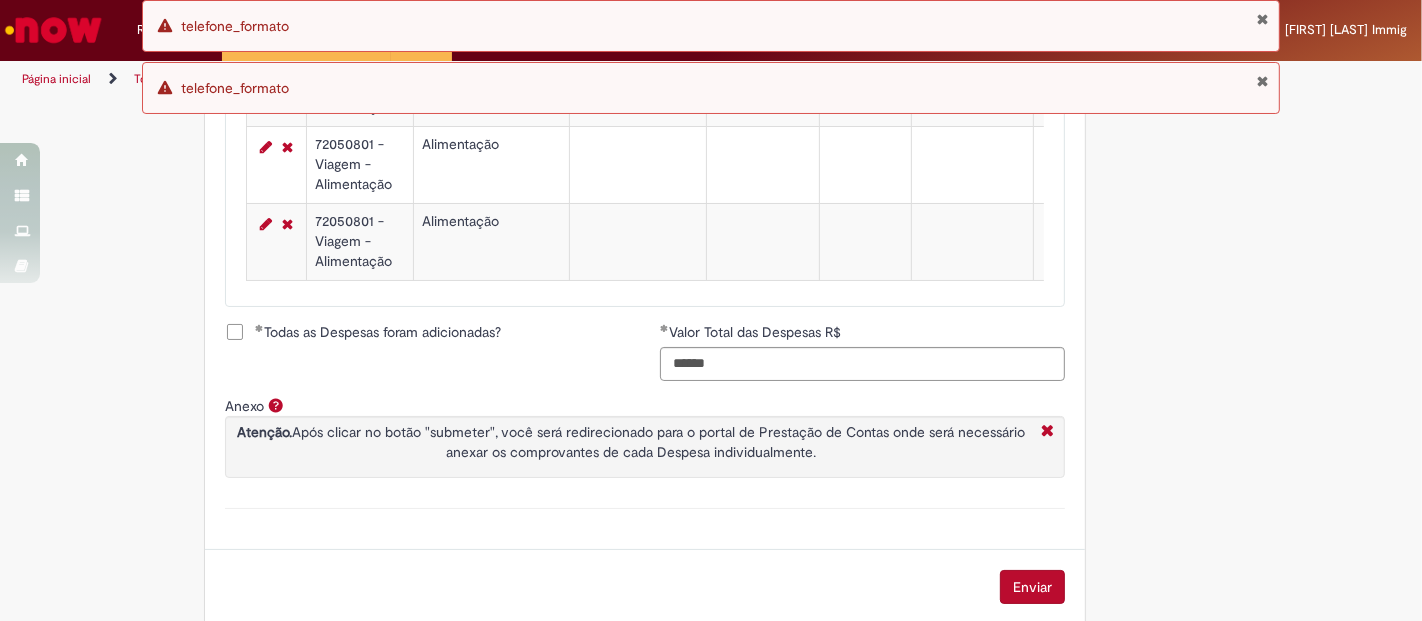 scroll, scrollTop: 1062, scrollLeft: 0, axis: vertical 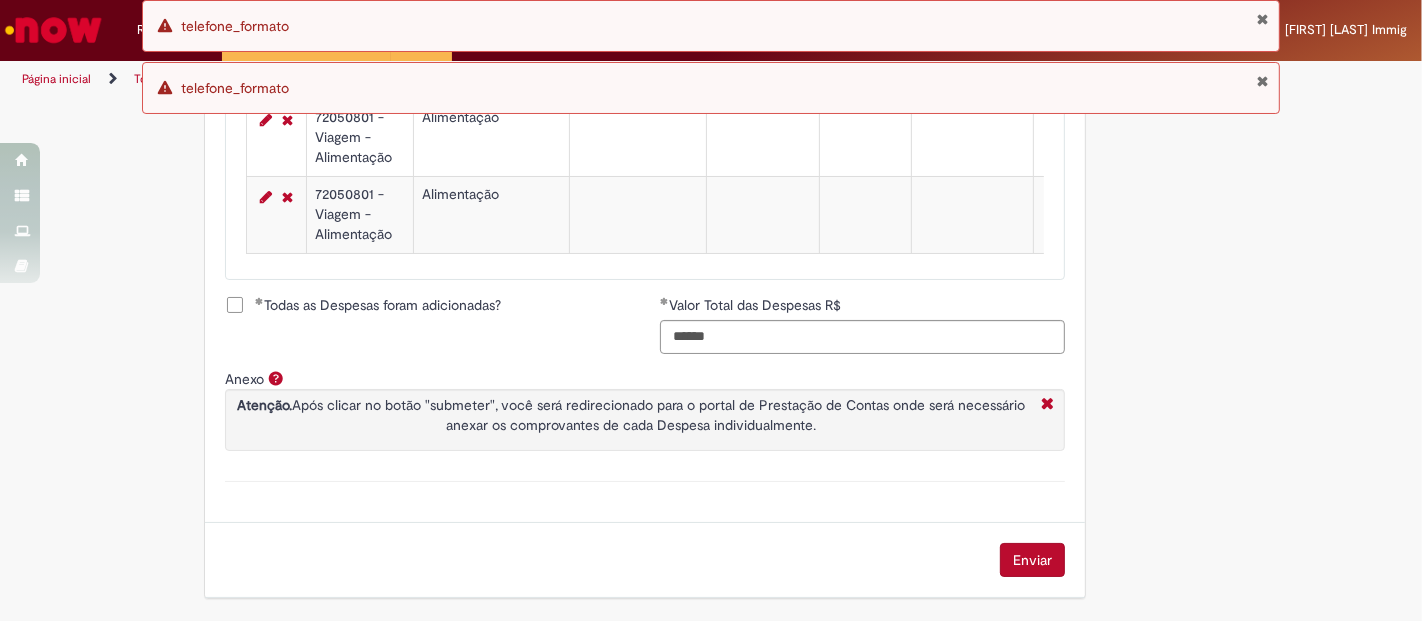 click on "Enviar" at bounding box center (1032, 560) 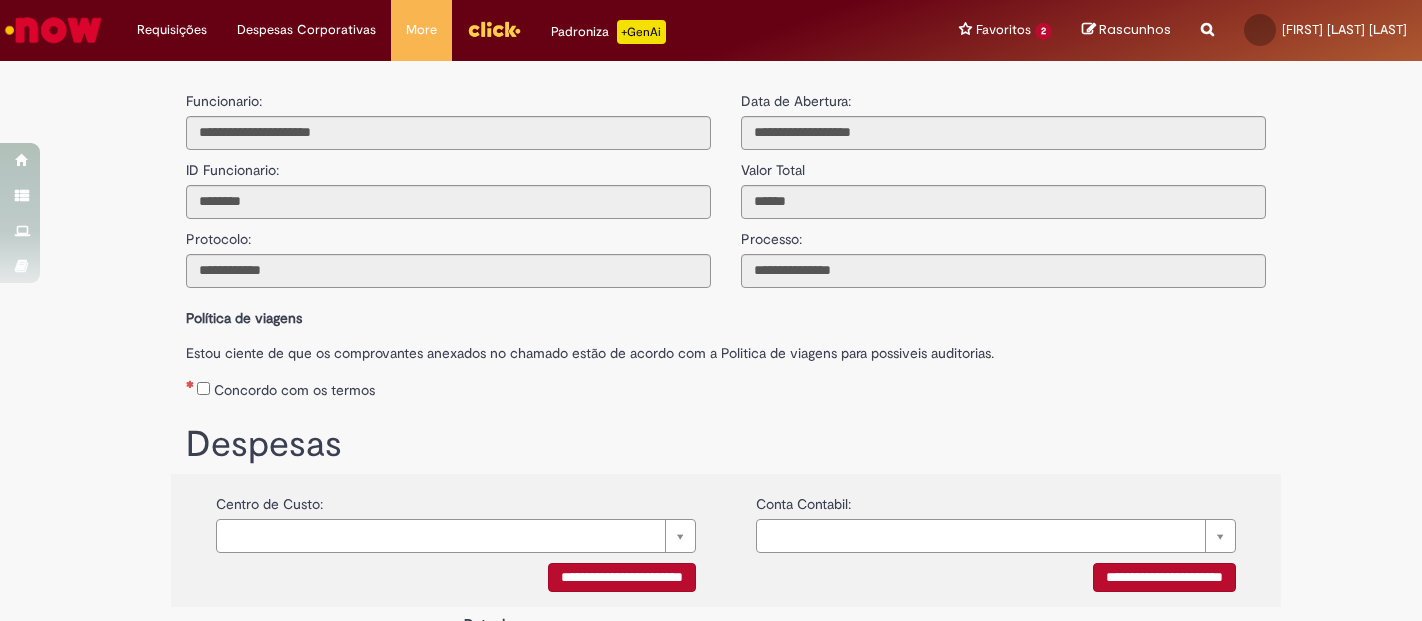 scroll, scrollTop: 0, scrollLeft: 0, axis: both 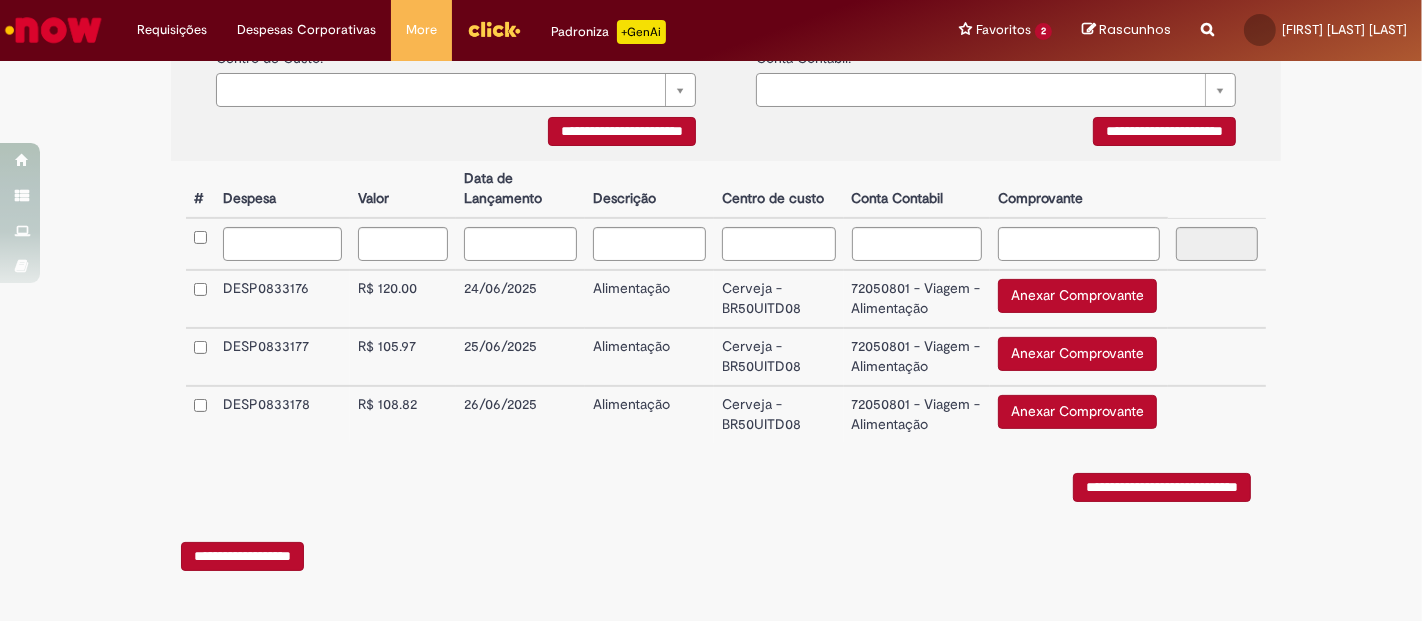 click on "Anexar Comprovante" at bounding box center (1077, 296) 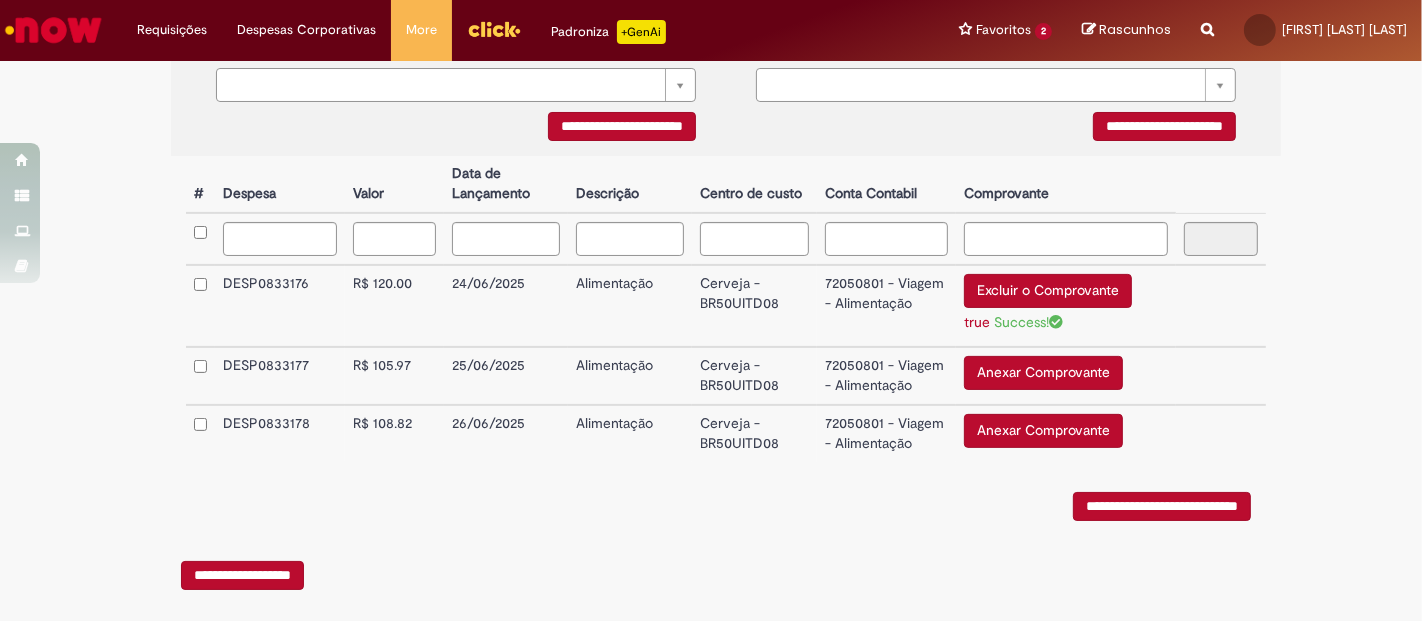 click on "Anexar Comprovante" at bounding box center (1043, 373) 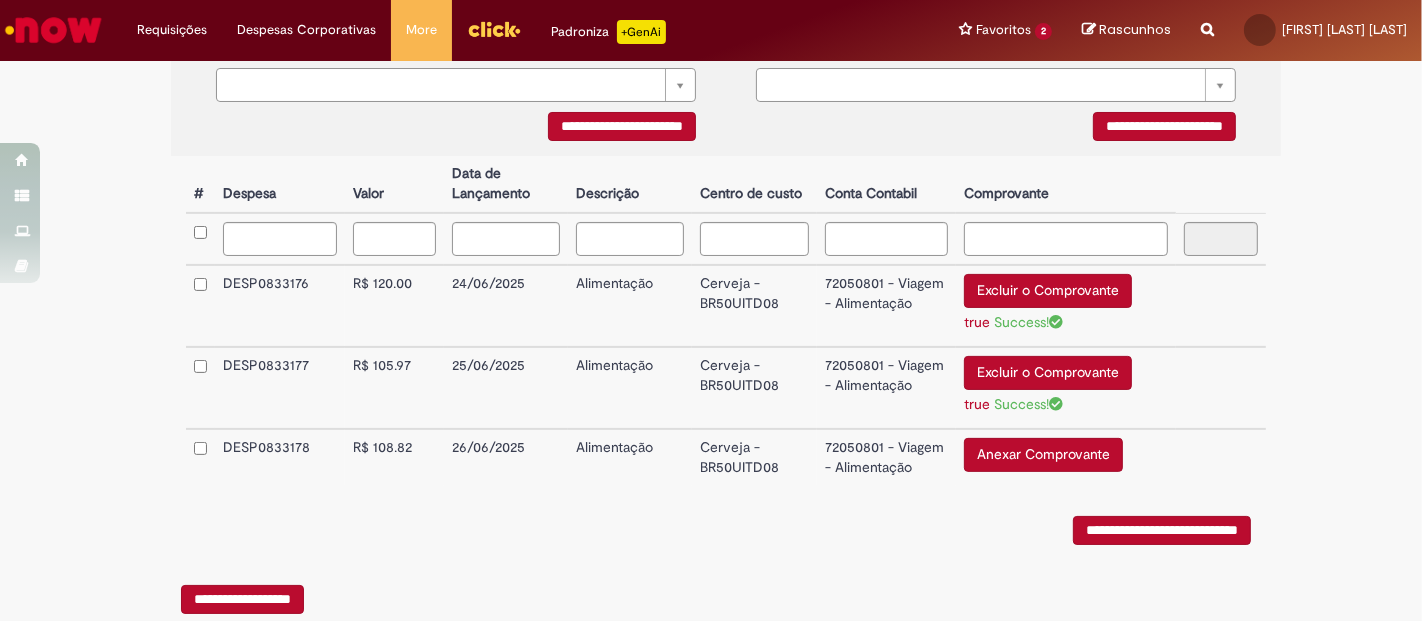 click on "Anexar Comprovante" at bounding box center [1043, 455] 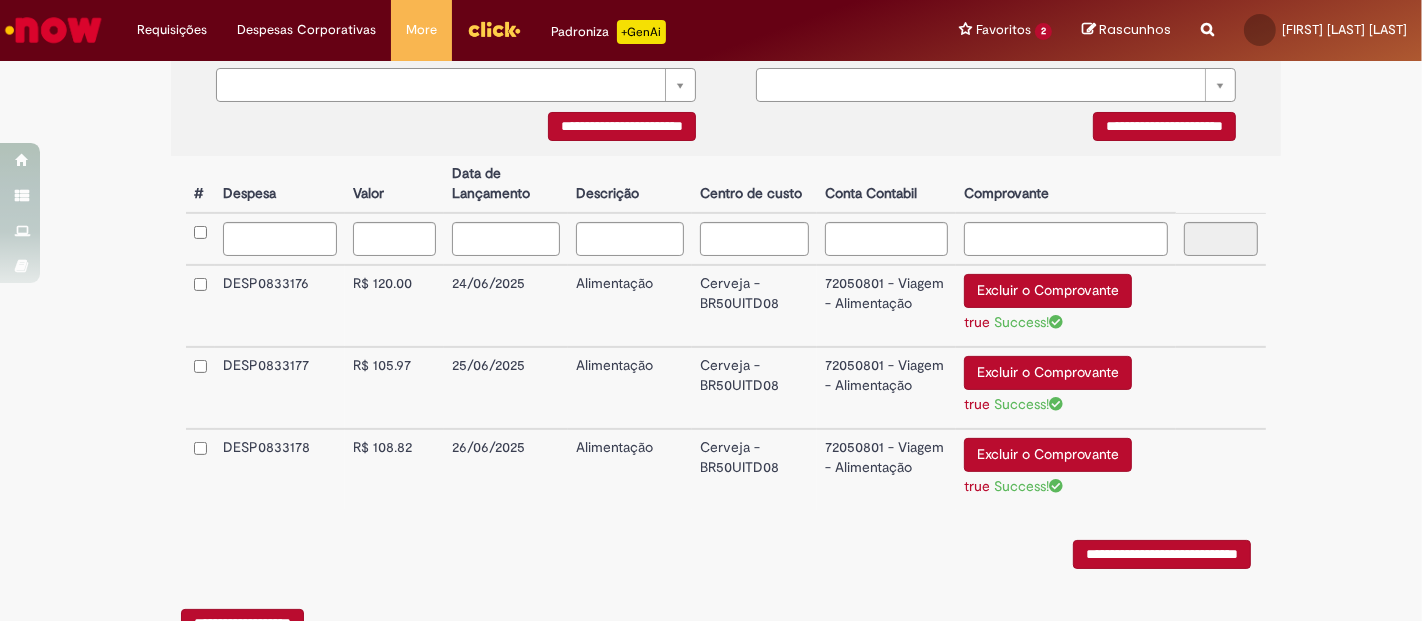 click on "**********" at bounding box center [1162, 554] 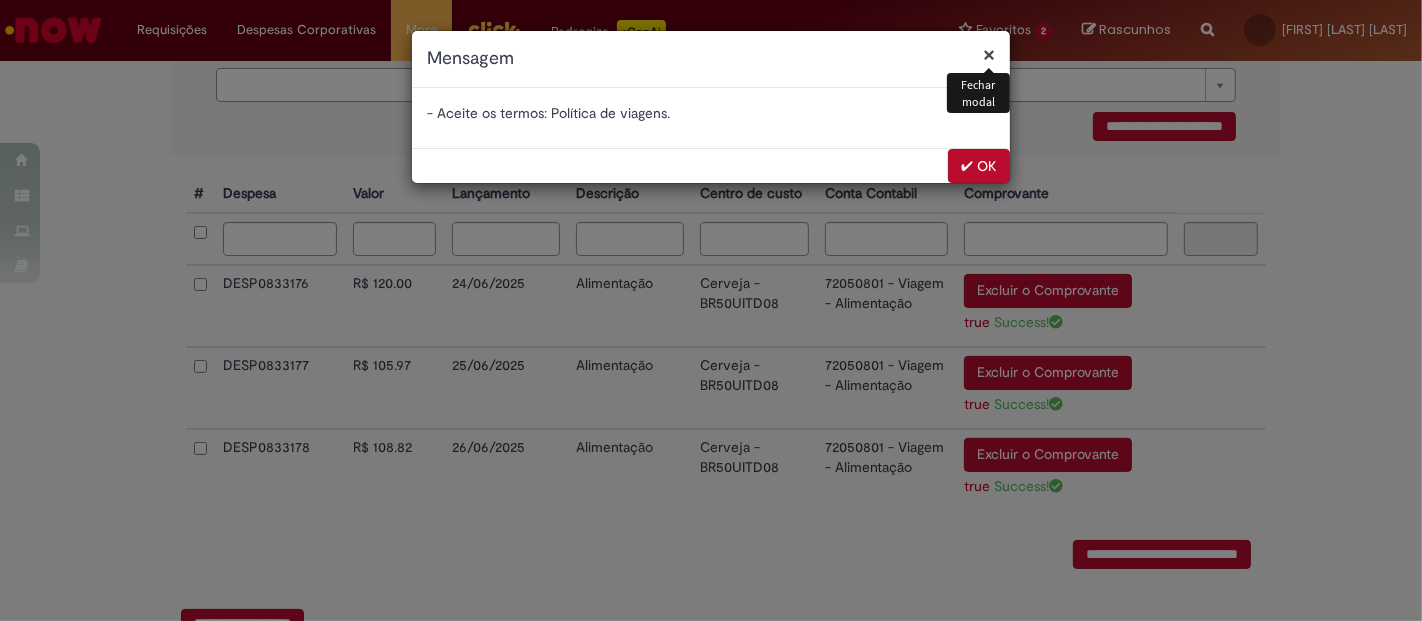 click on "✔ OK" at bounding box center (979, 166) 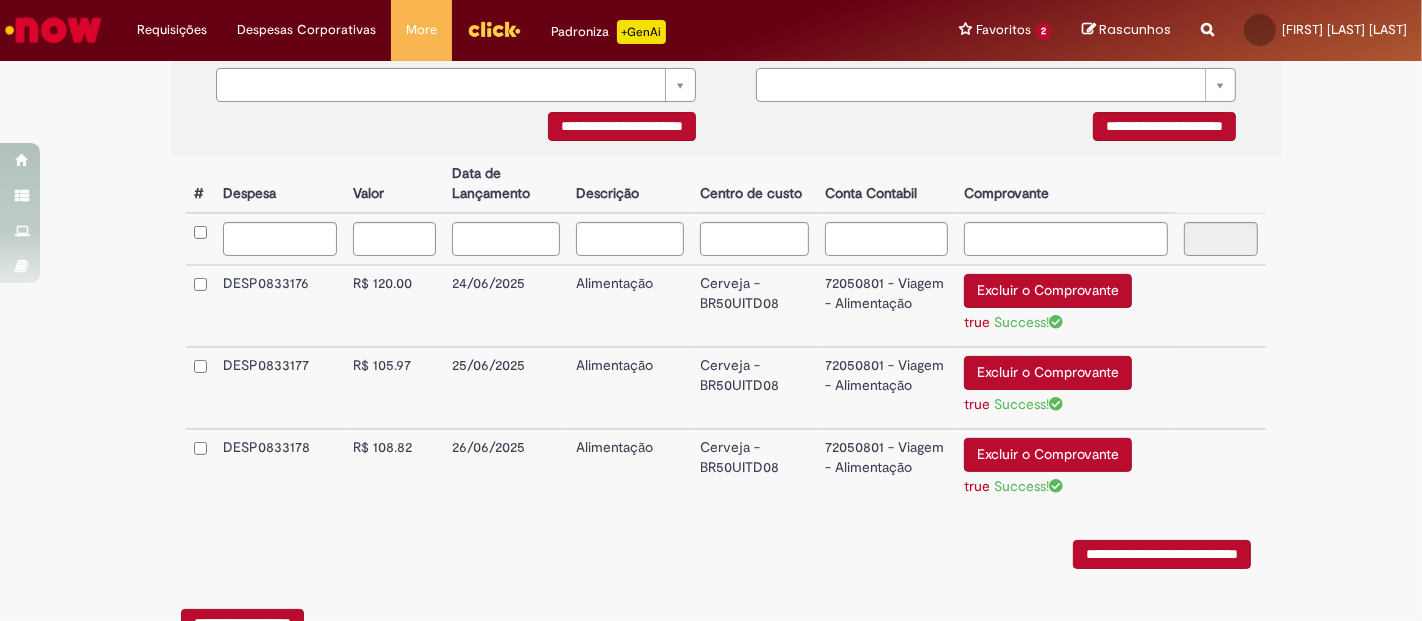 scroll, scrollTop: 6, scrollLeft: 0, axis: vertical 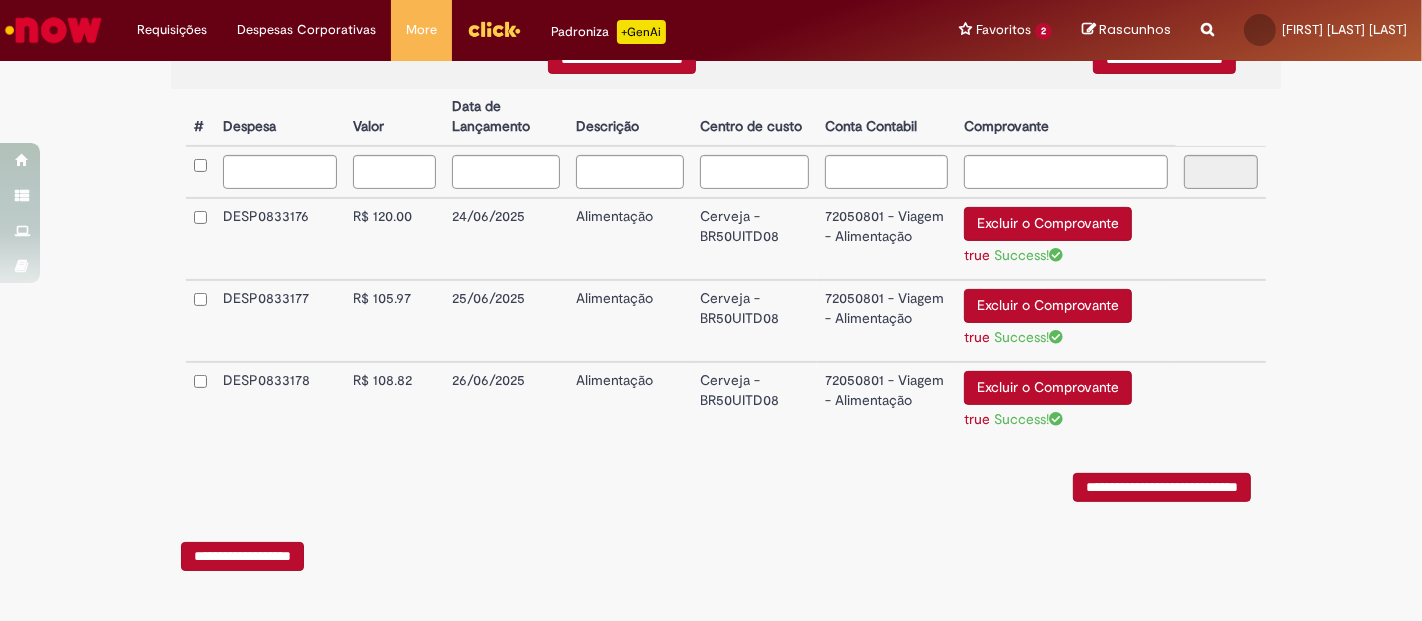 click on "**********" at bounding box center [1162, 487] 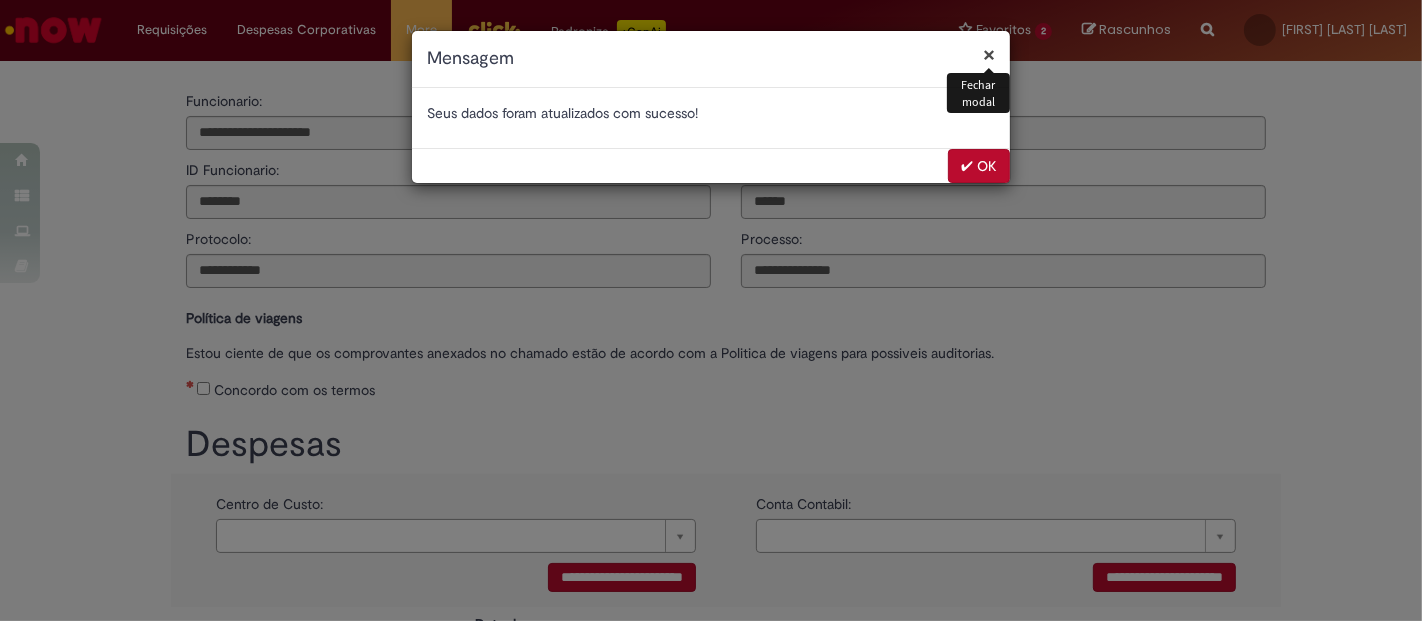 click on "✔ OK" at bounding box center [979, 166] 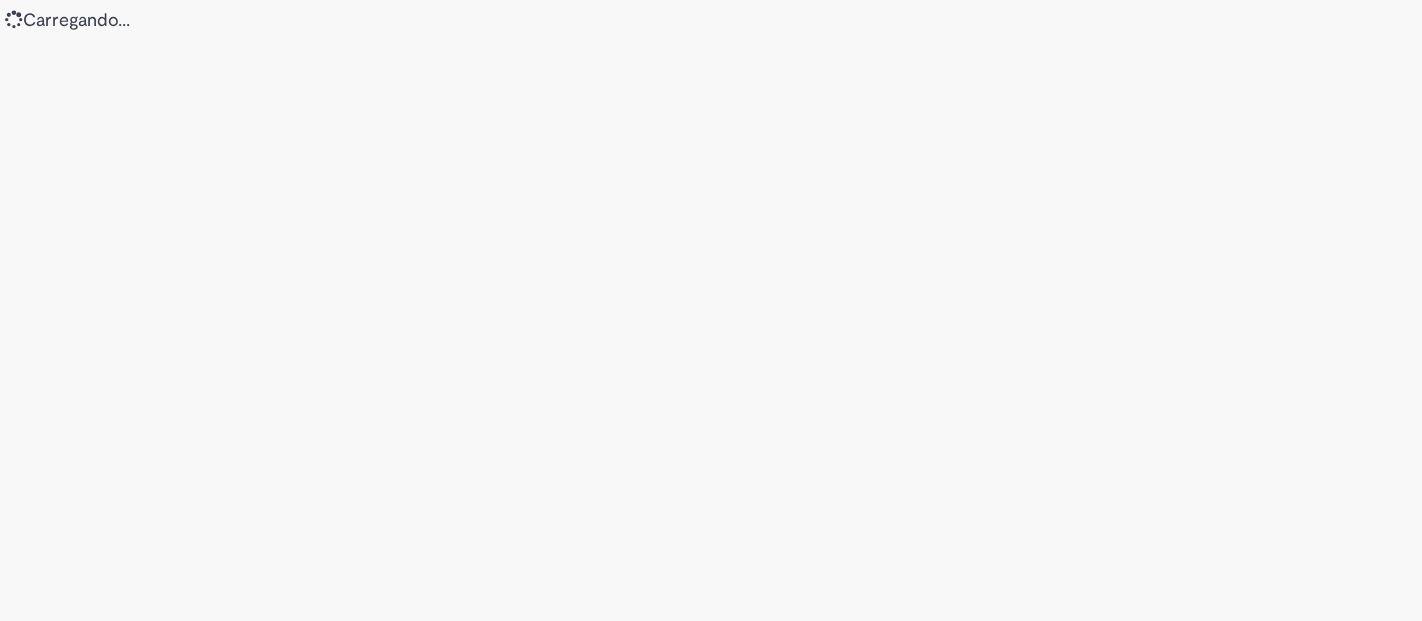 scroll, scrollTop: 0, scrollLeft: 0, axis: both 